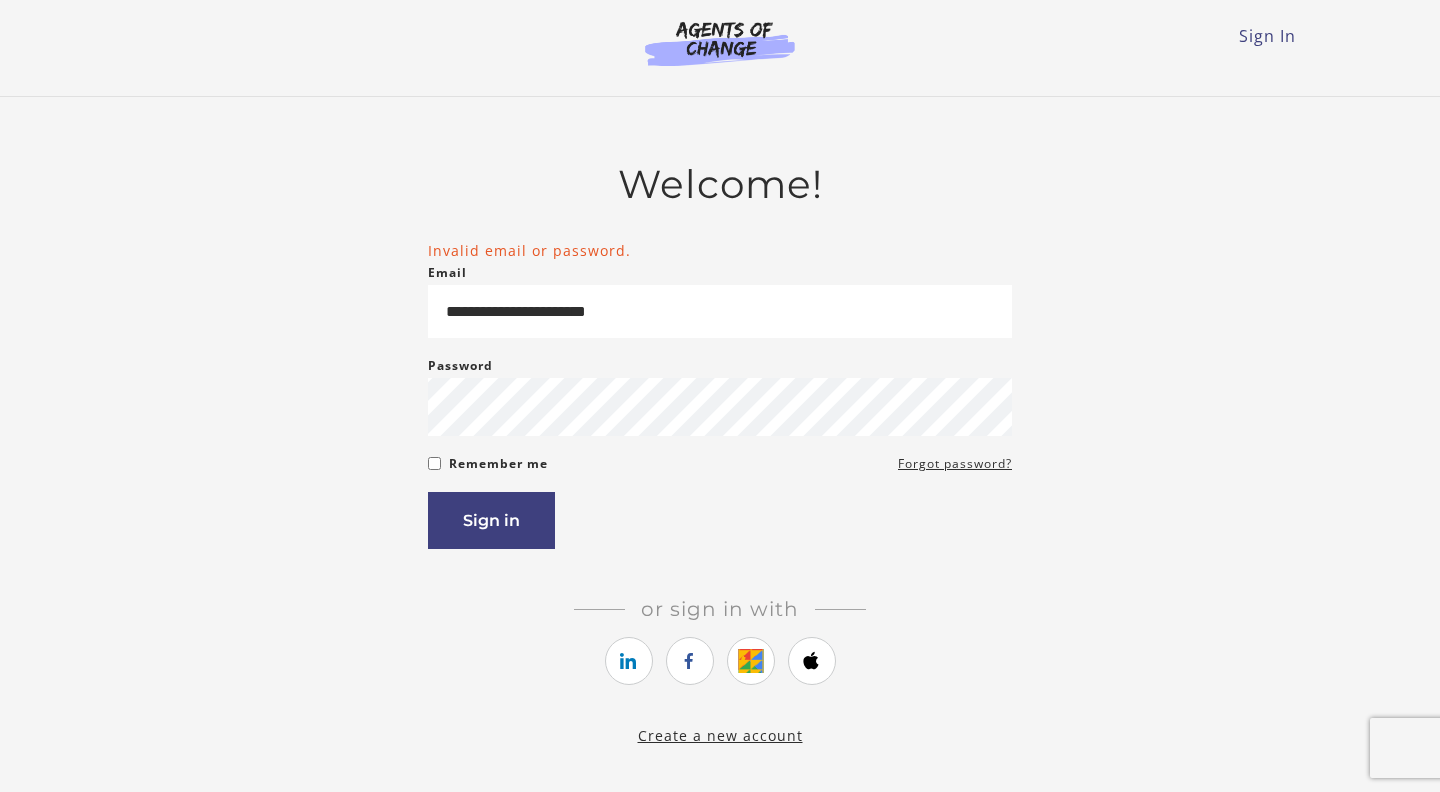 scroll, scrollTop: 0, scrollLeft: 0, axis: both 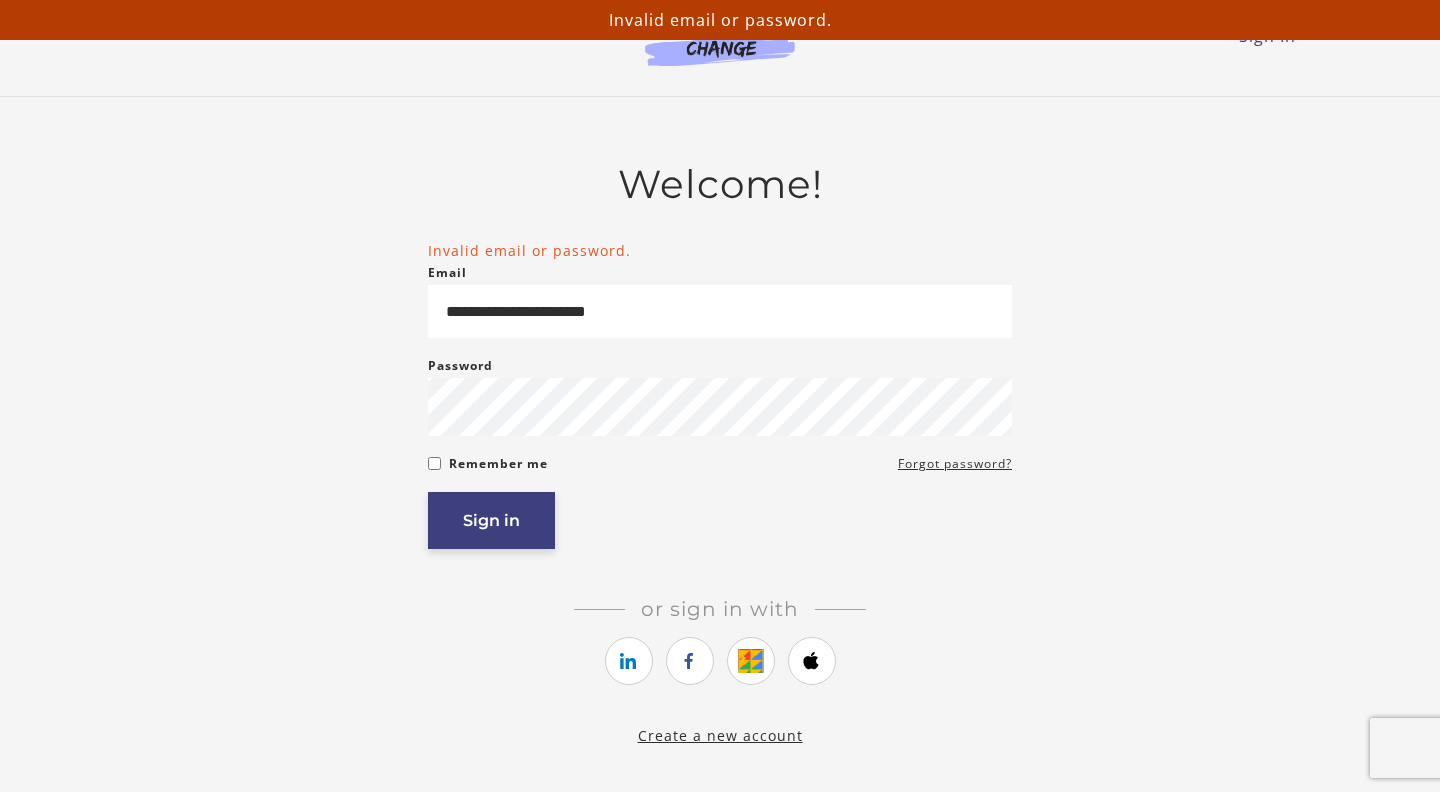 click on "Sign in" at bounding box center (491, 520) 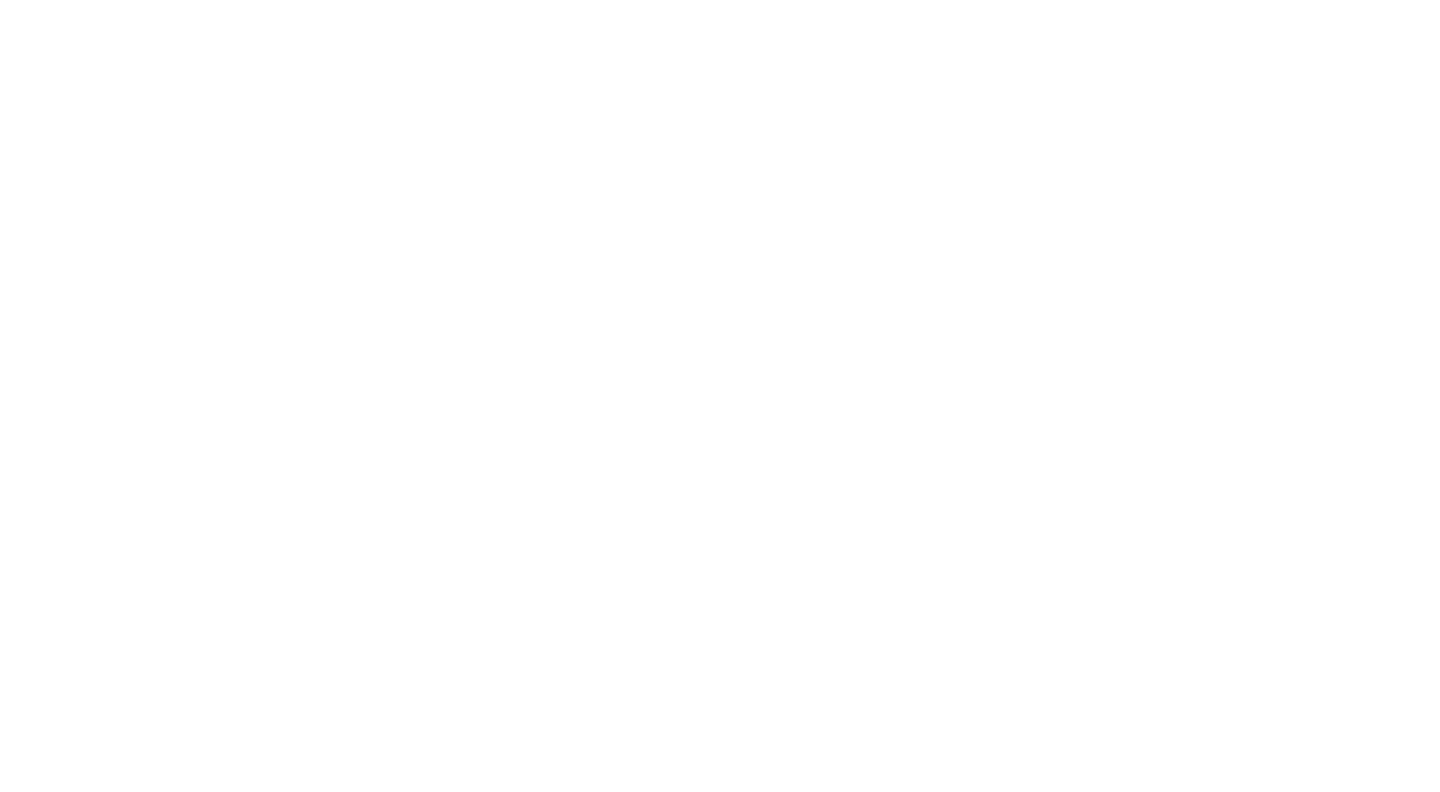 scroll, scrollTop: 0, scrollLeft: 0, axis: both 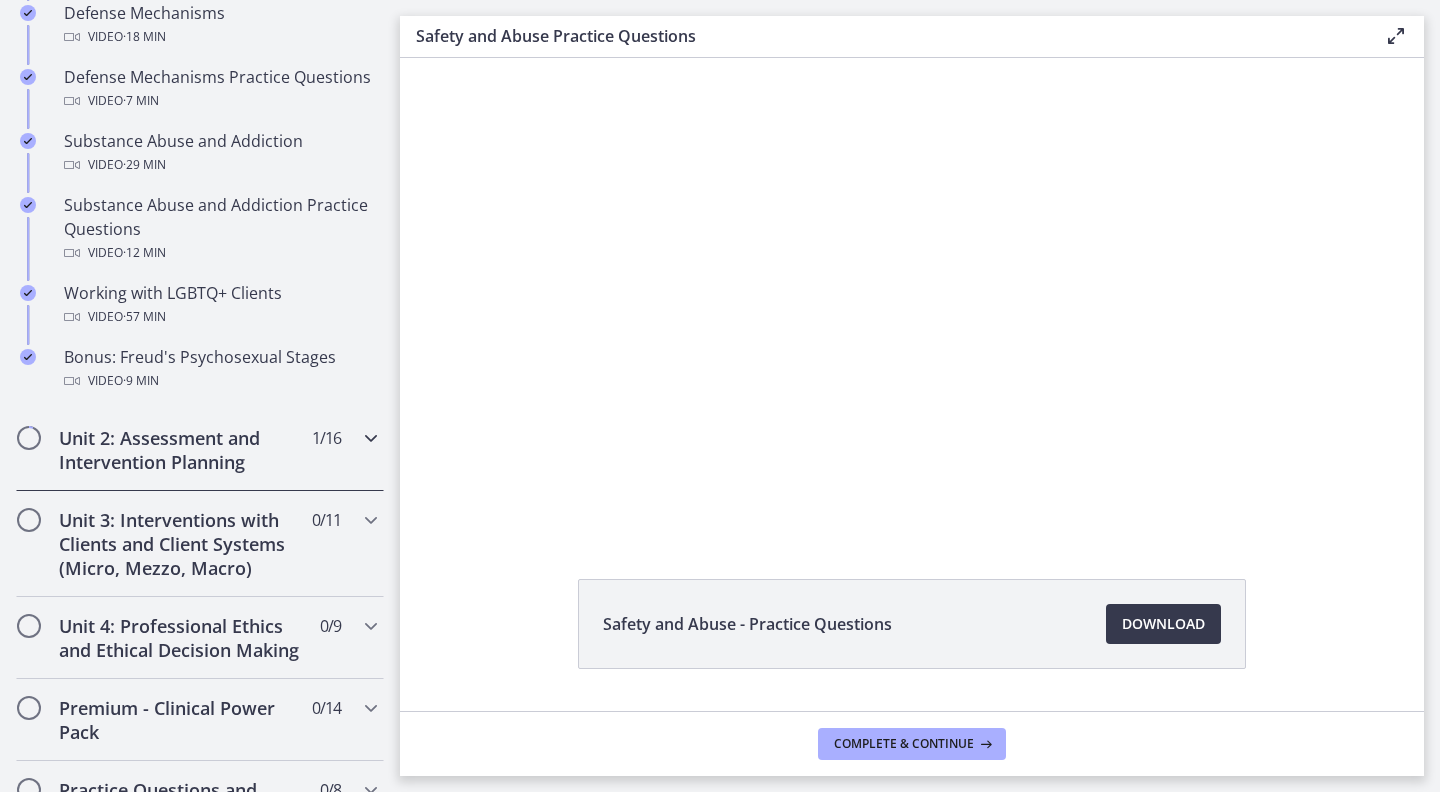 click on "Unit 2: Assessment and Intervention Planning" at bounding box center (181, 450) 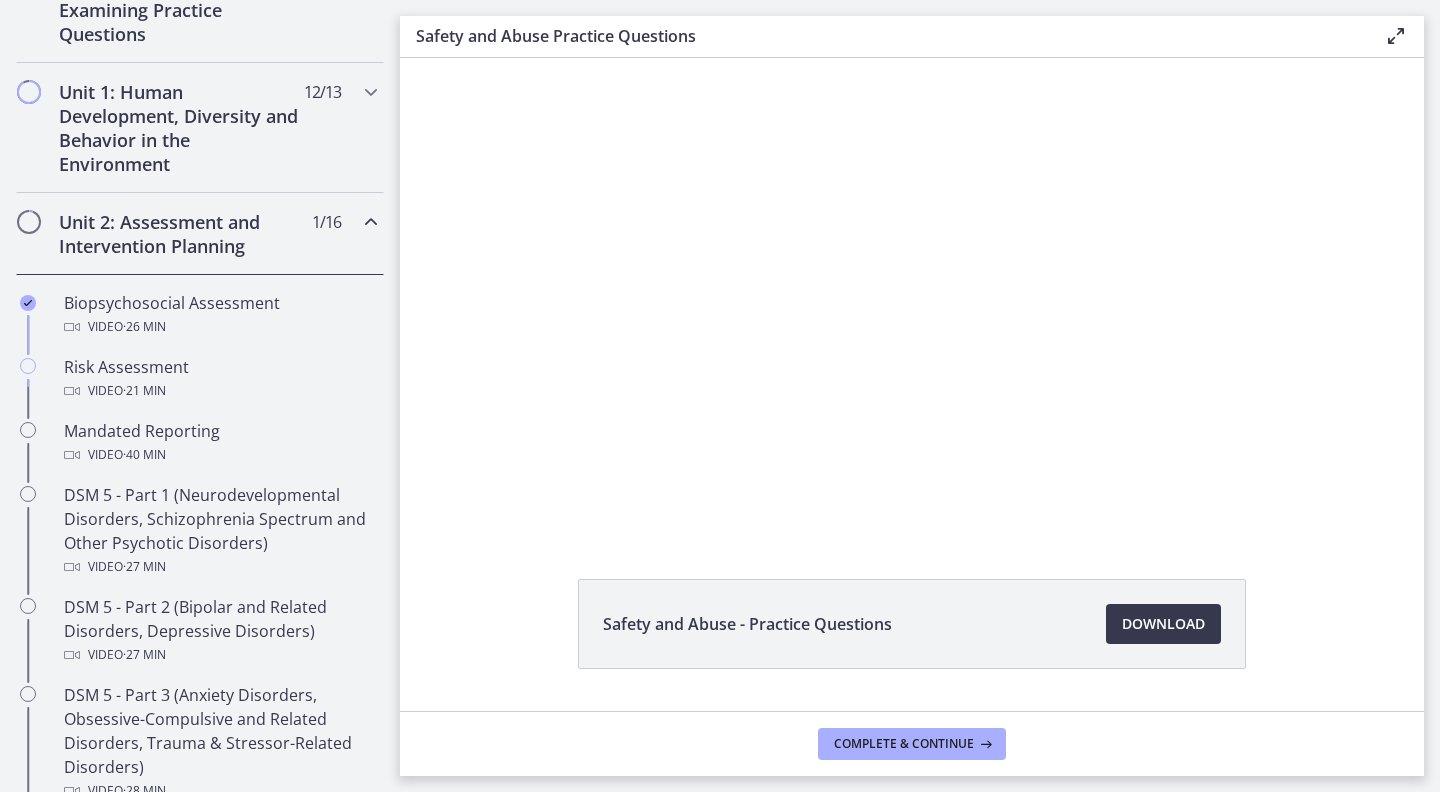 scroll, scrollTop: 493, scrollLeft: 0, axis: vertical 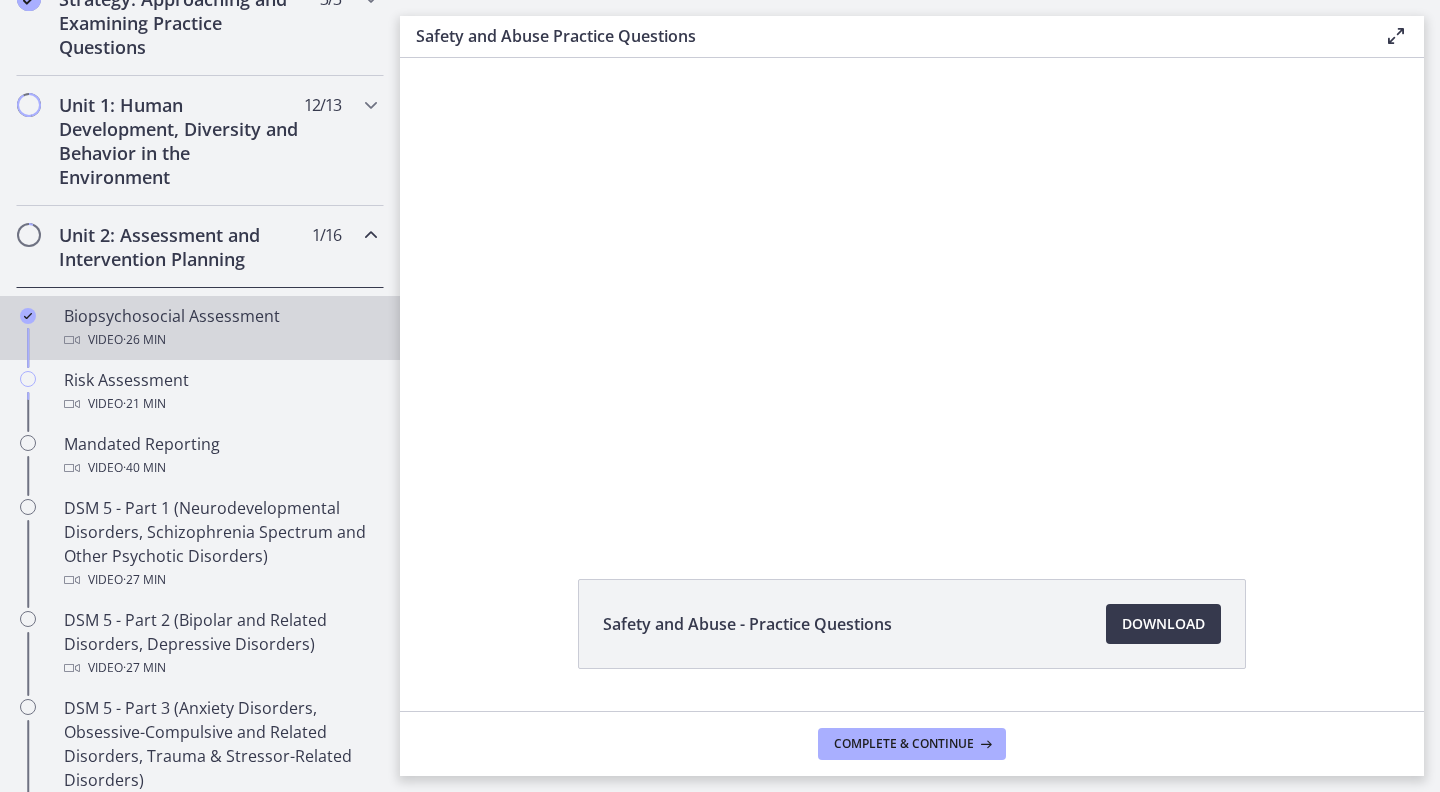 click on "Video
·  26 min" at bounding box center [220, 340] 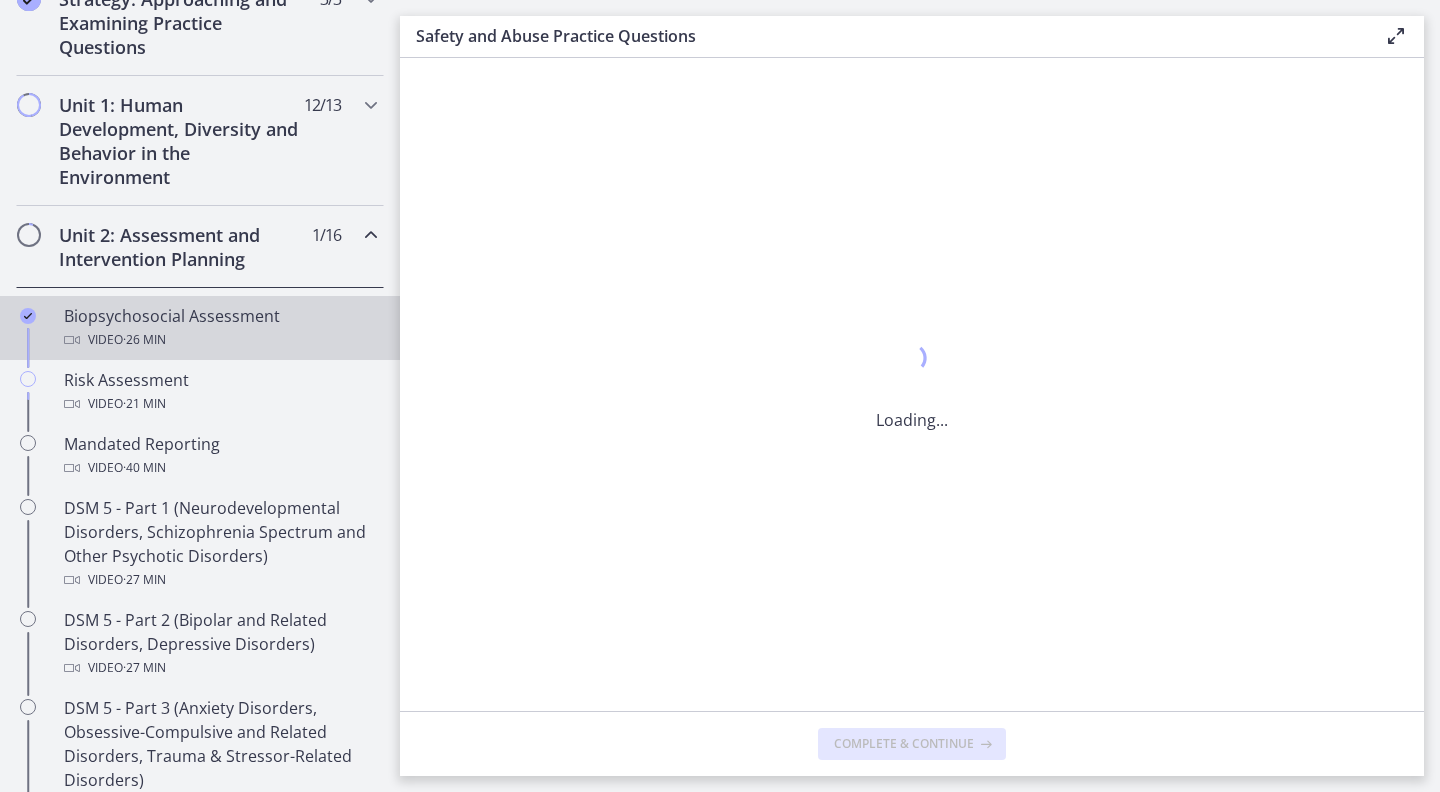 scroll, scrollTop: 0, scrollLeft: 0, axis: both 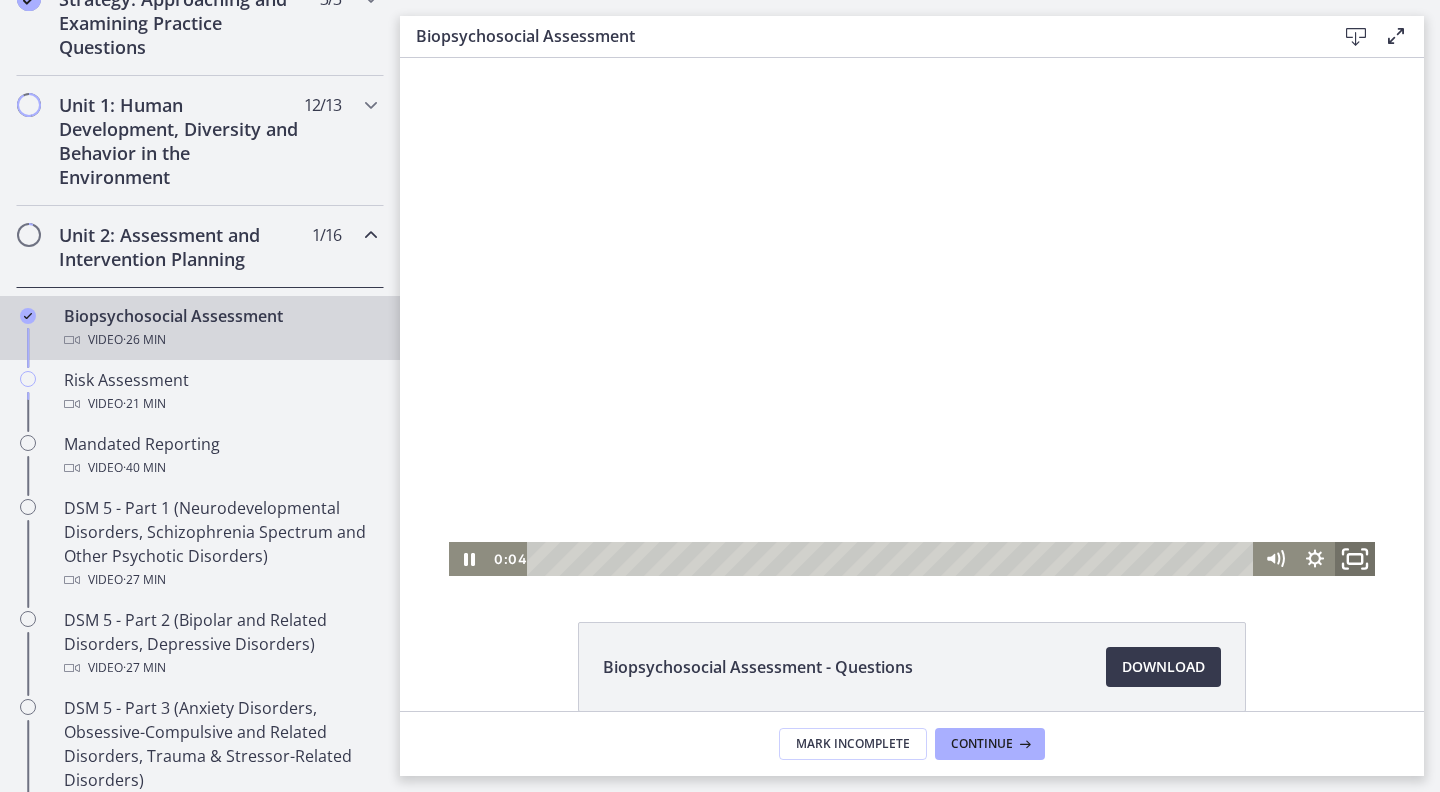 click 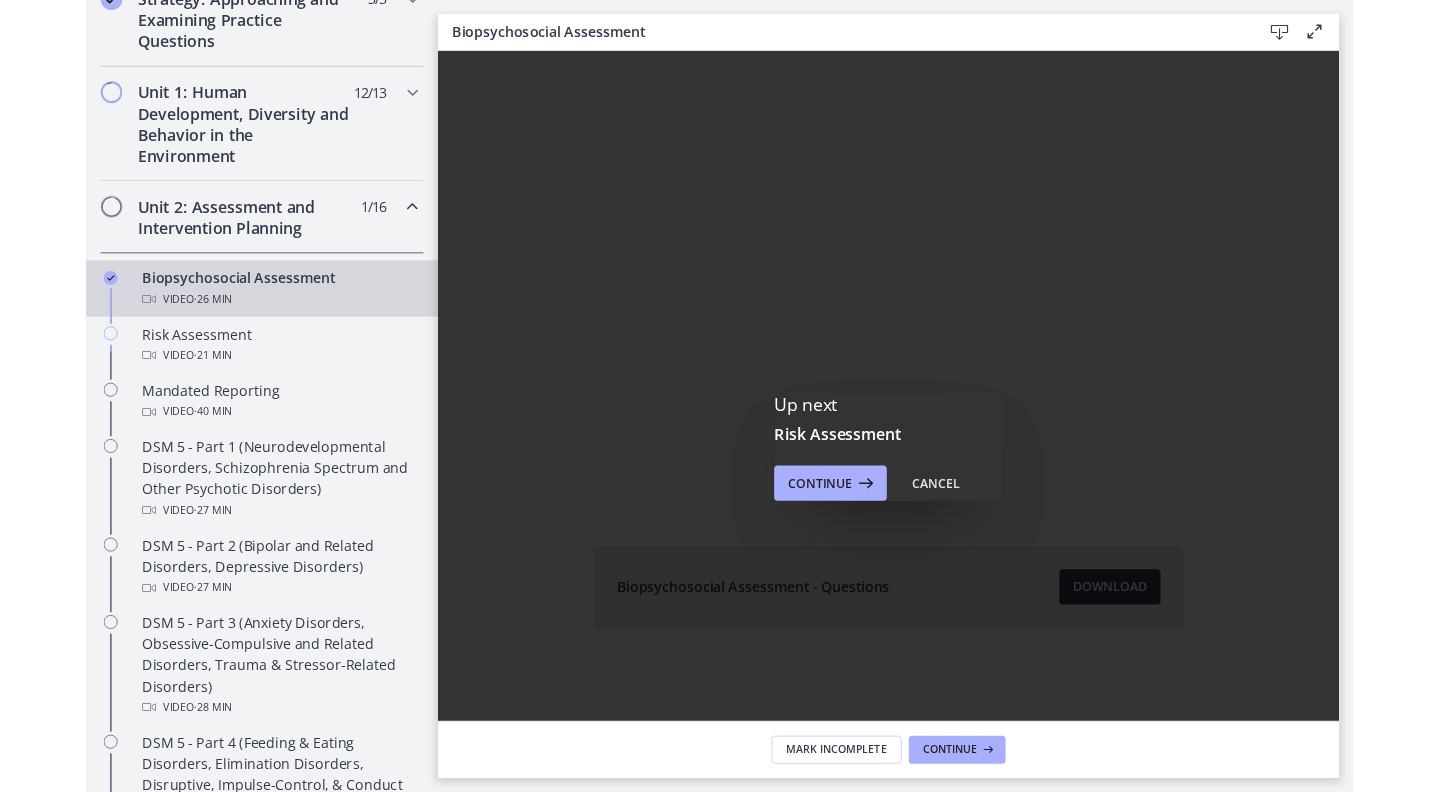 scroll, scrollTop: 0, scrollLeft: 0, axis: both 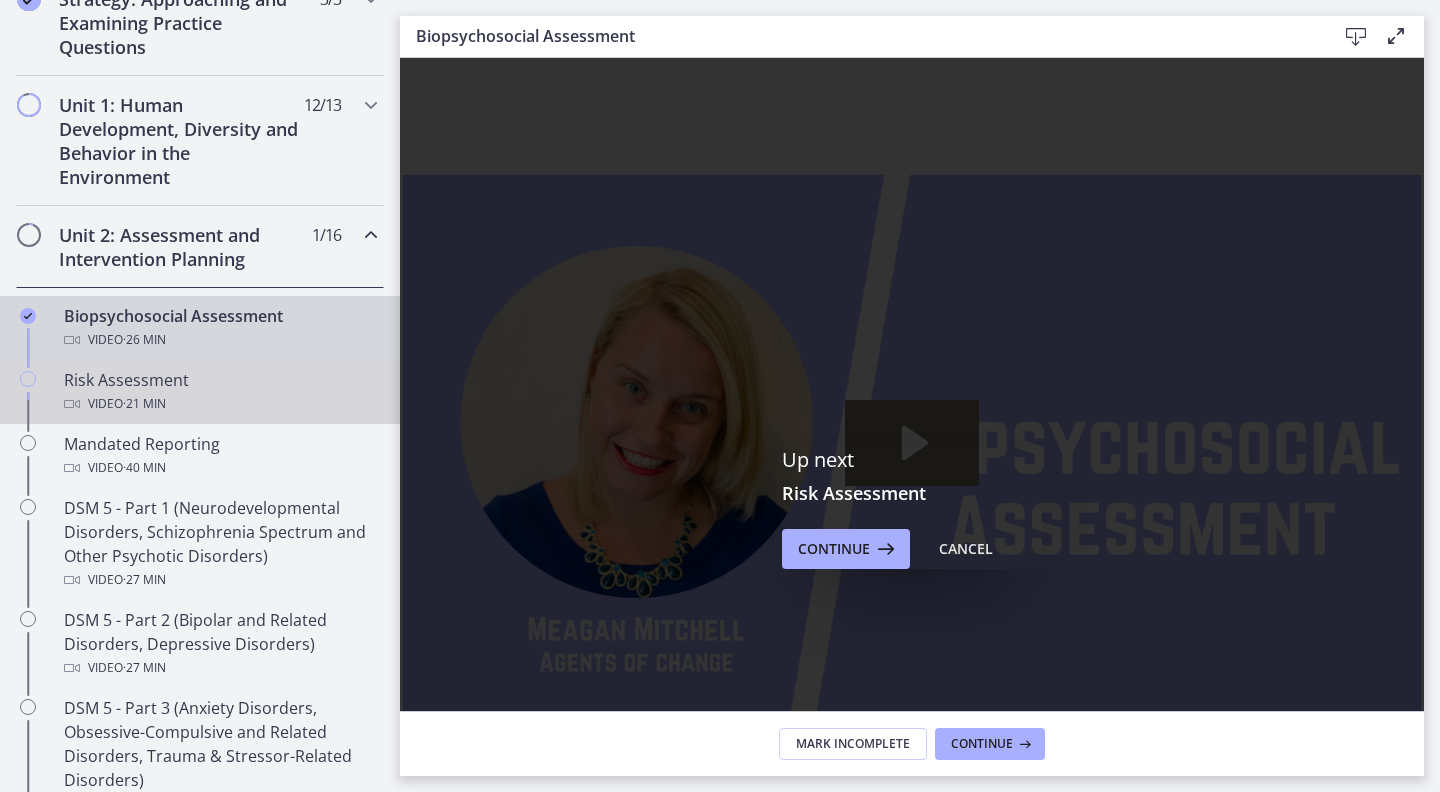 click on "Risk Assessment
Video
·  21 min" at bounding box center (220, 392) 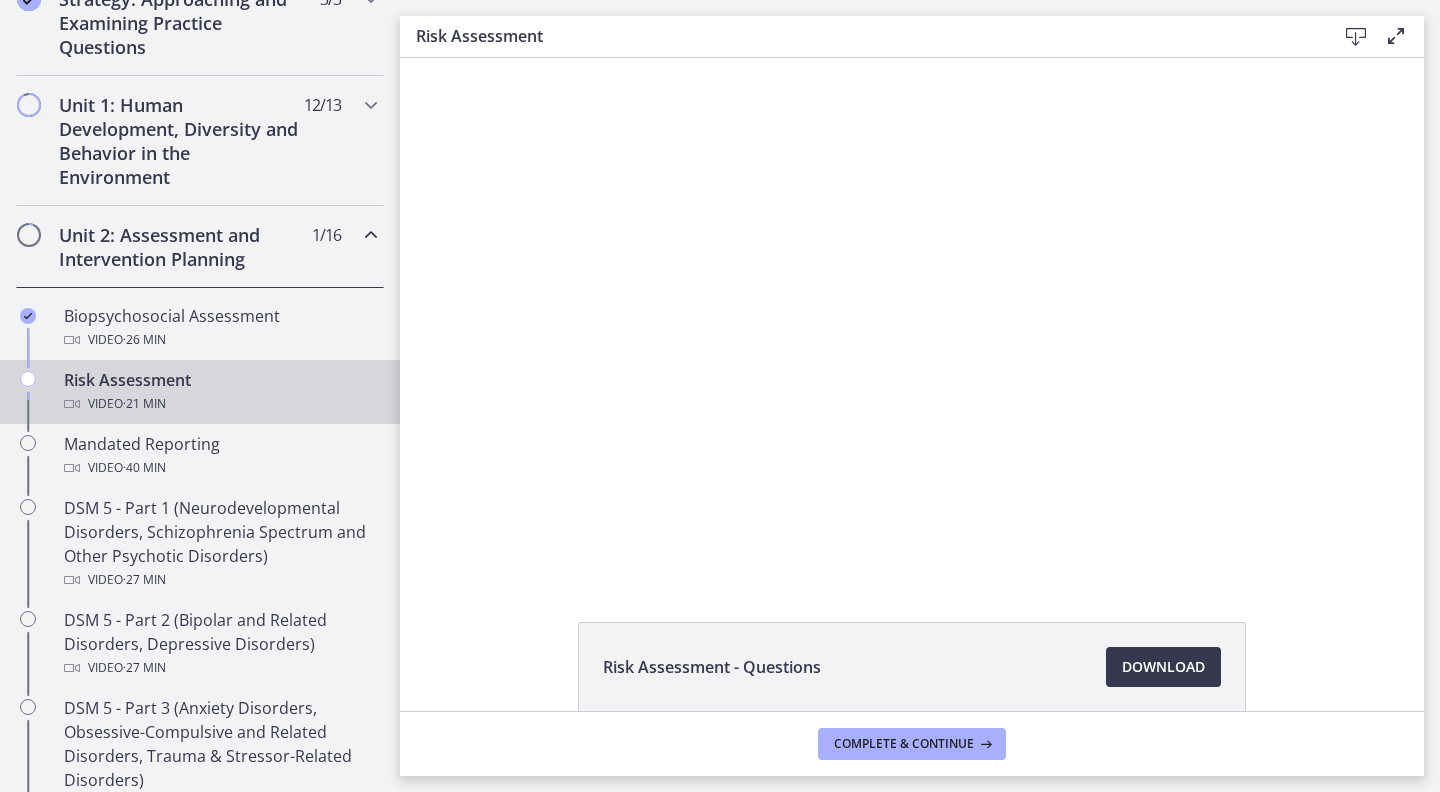 scroll, scrollTop: 0, scrollLeft: 0, axis: both 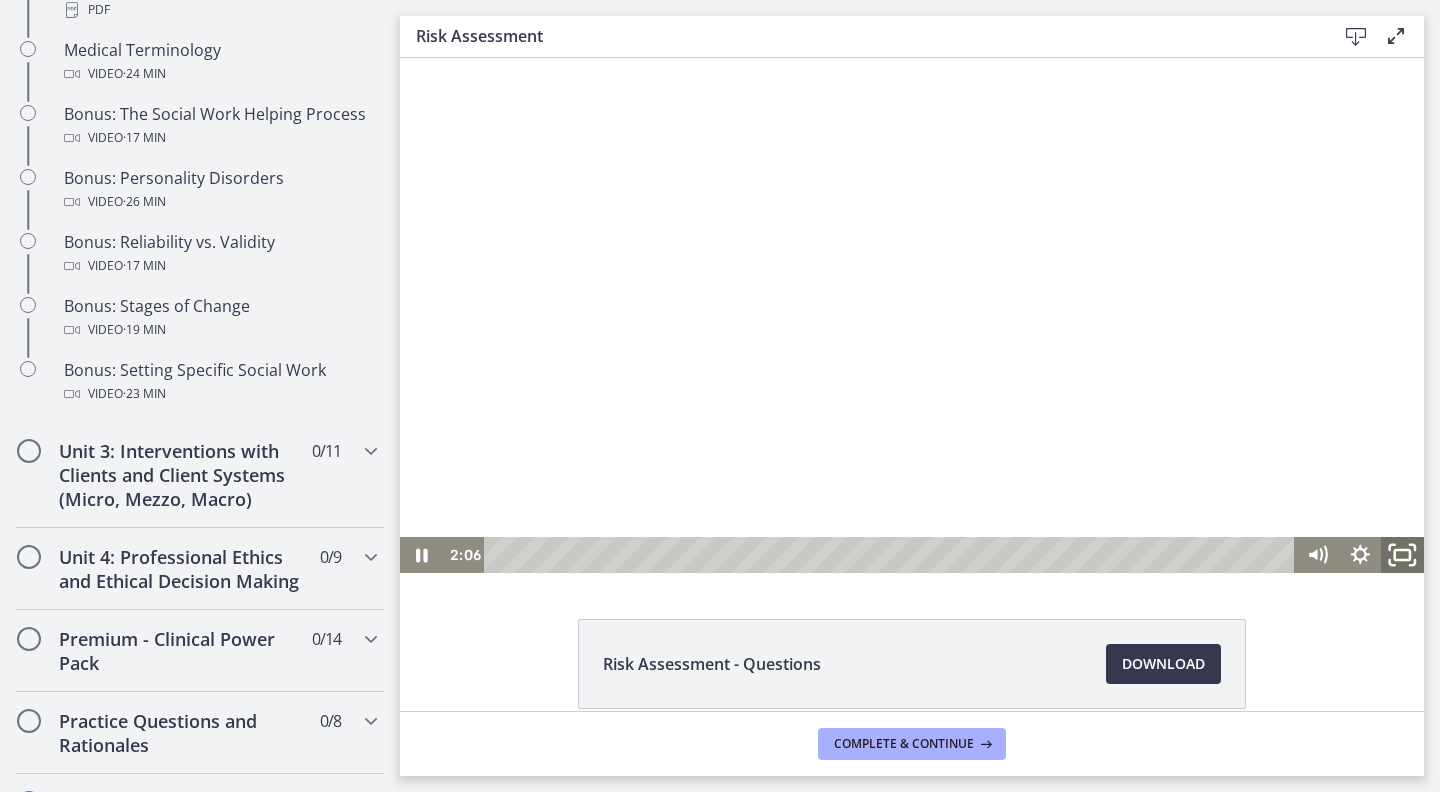 click 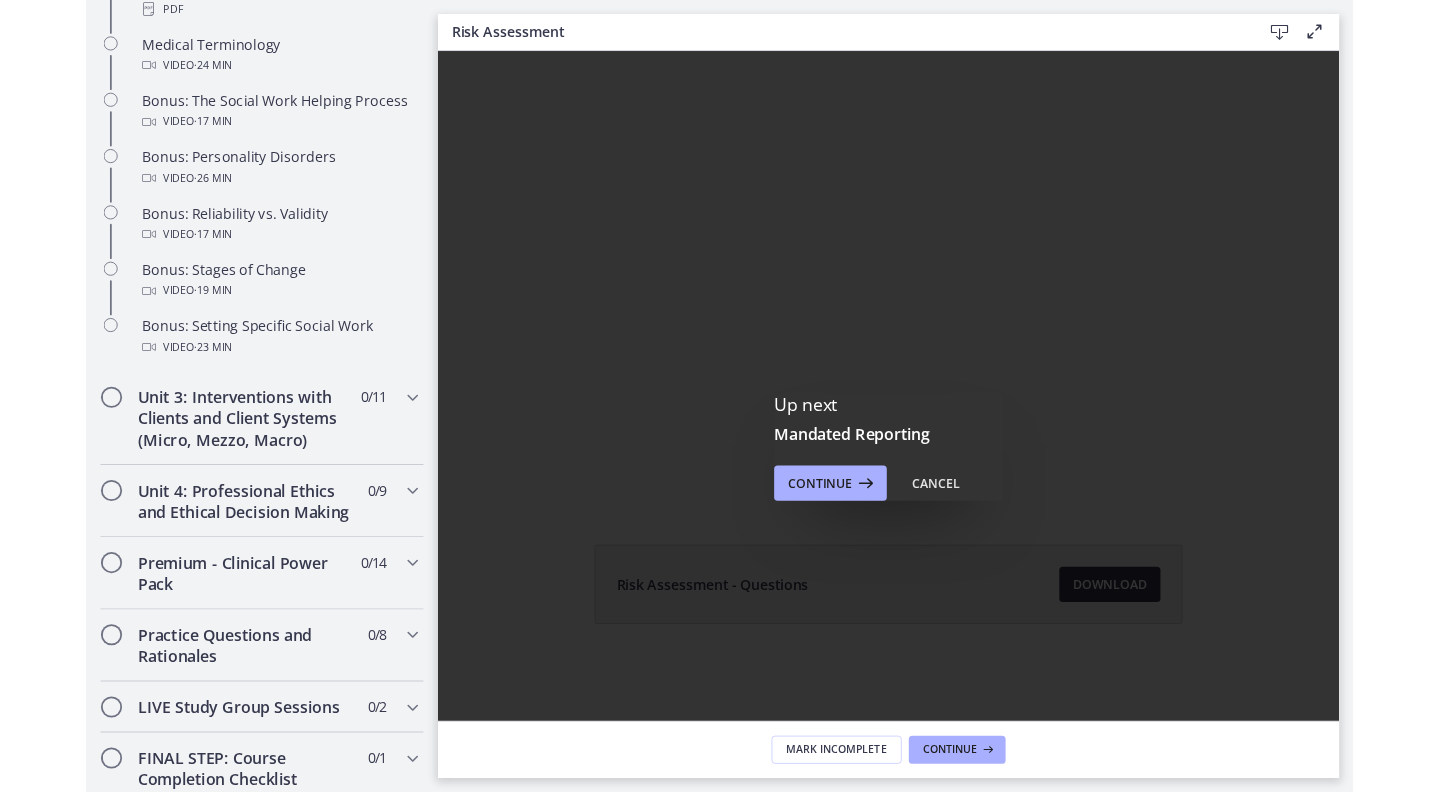 scroll, scrollTop: 0, scrollLeft: 0, axis: both 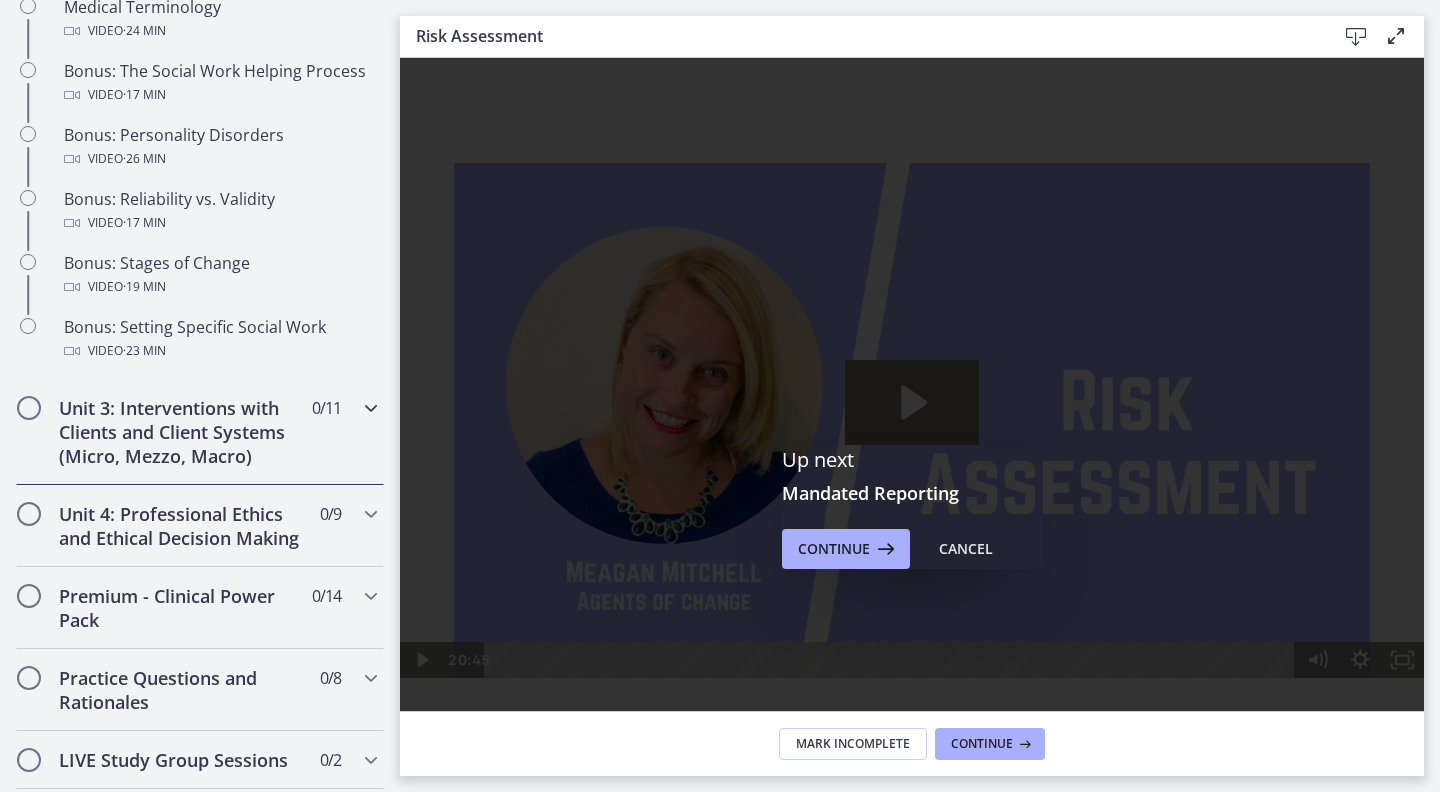 click at bounding box center (371, 408) 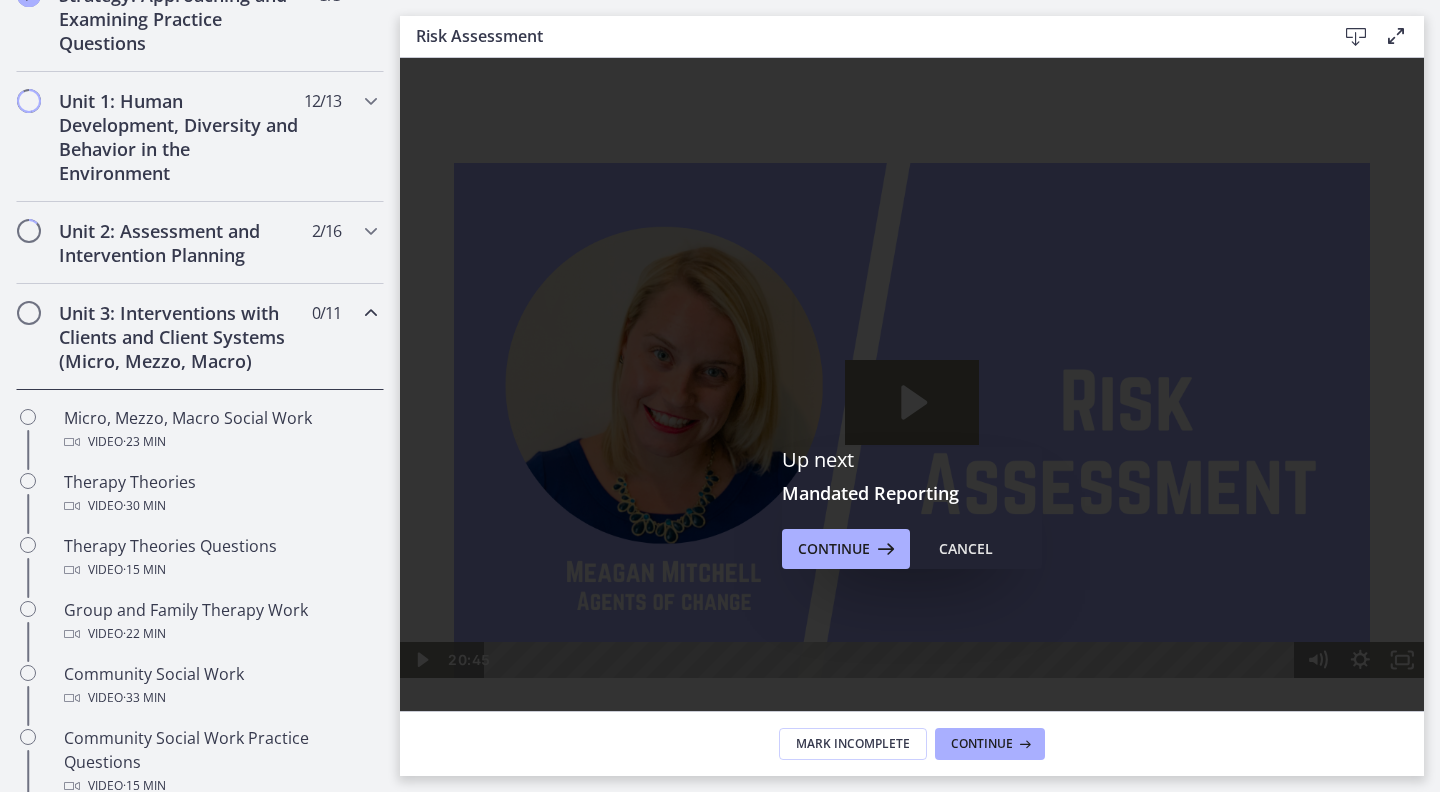 scroll, scrollTop: 455, scrollLeft: 0, axis: vertical 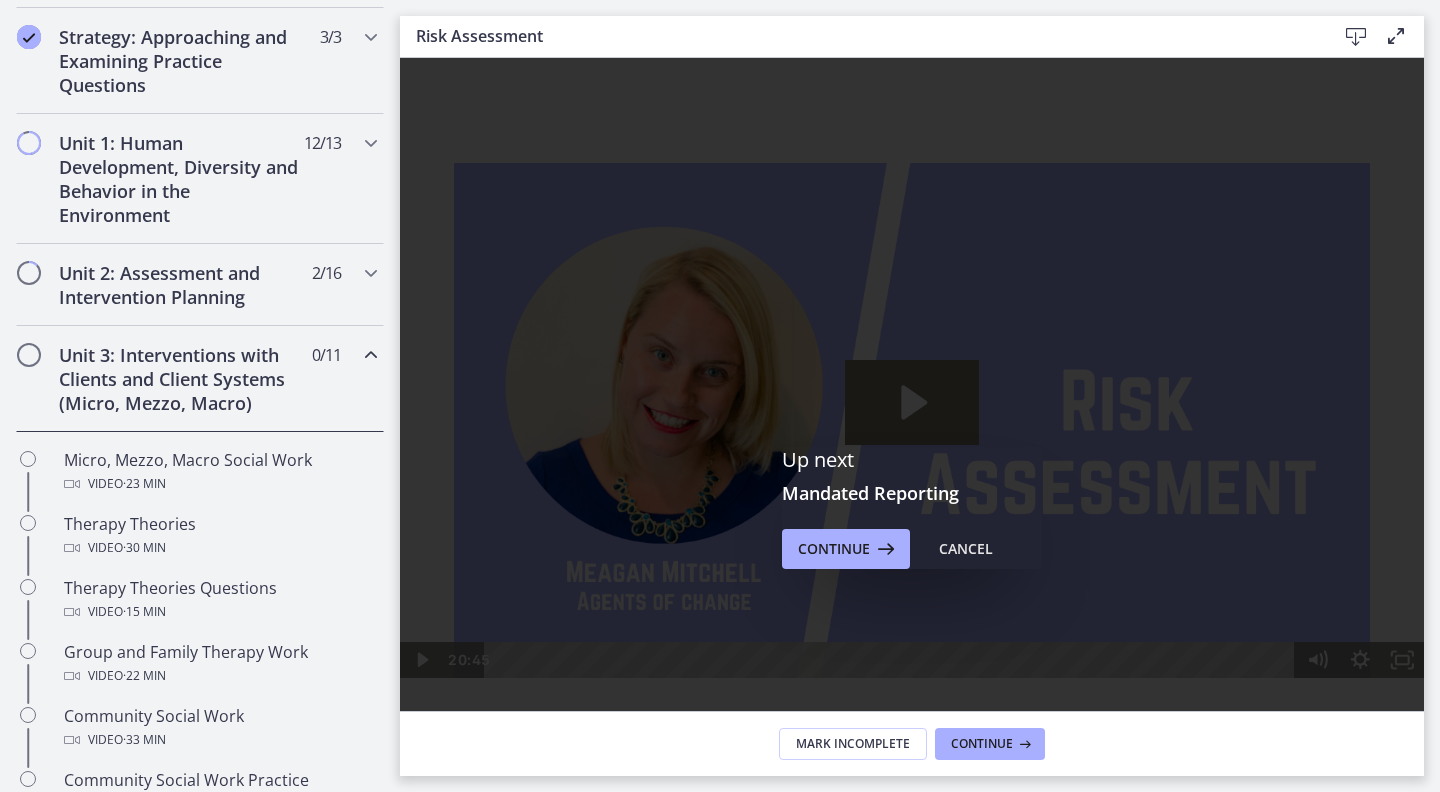 click at bounding box center [371, 355] 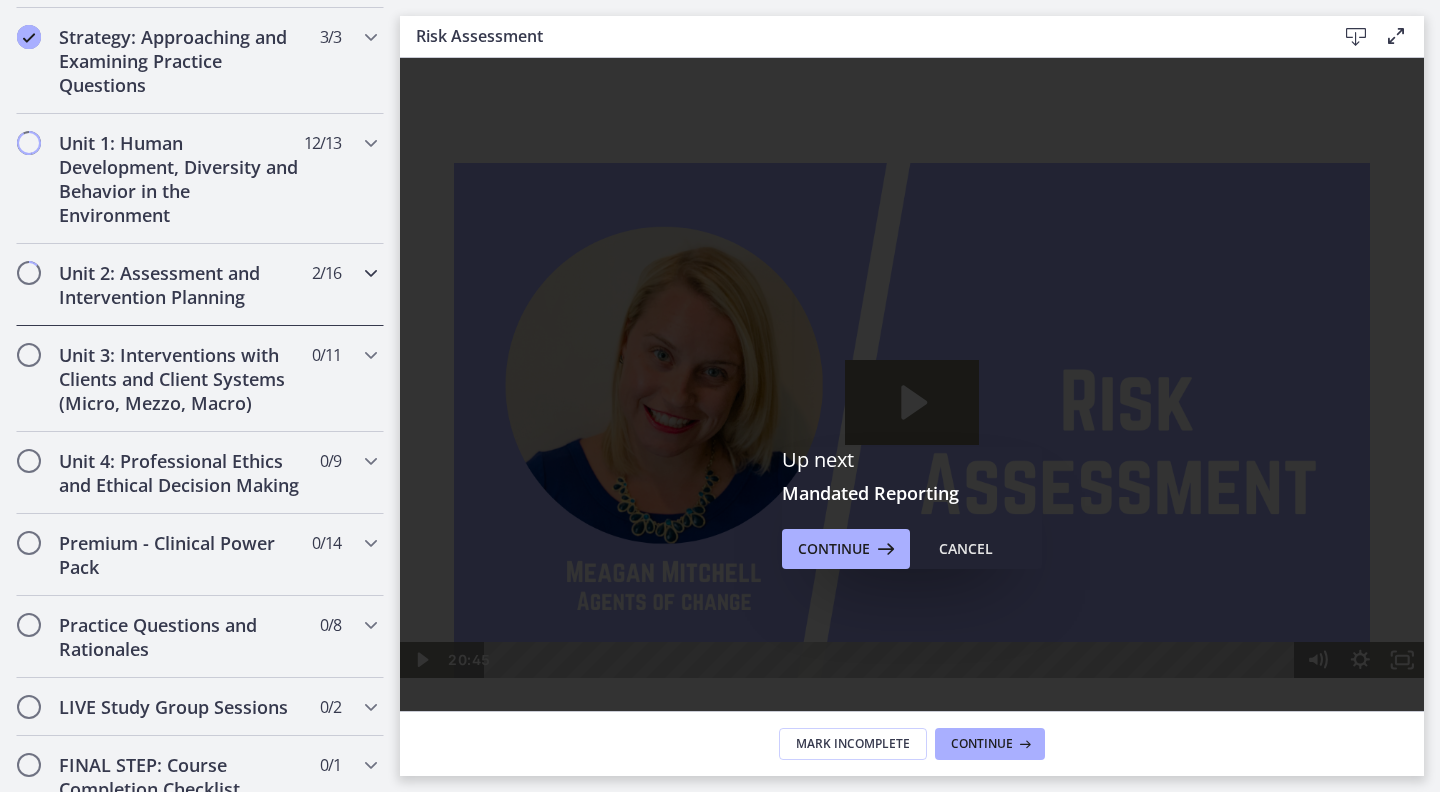 click at bounding box center [371, 273] 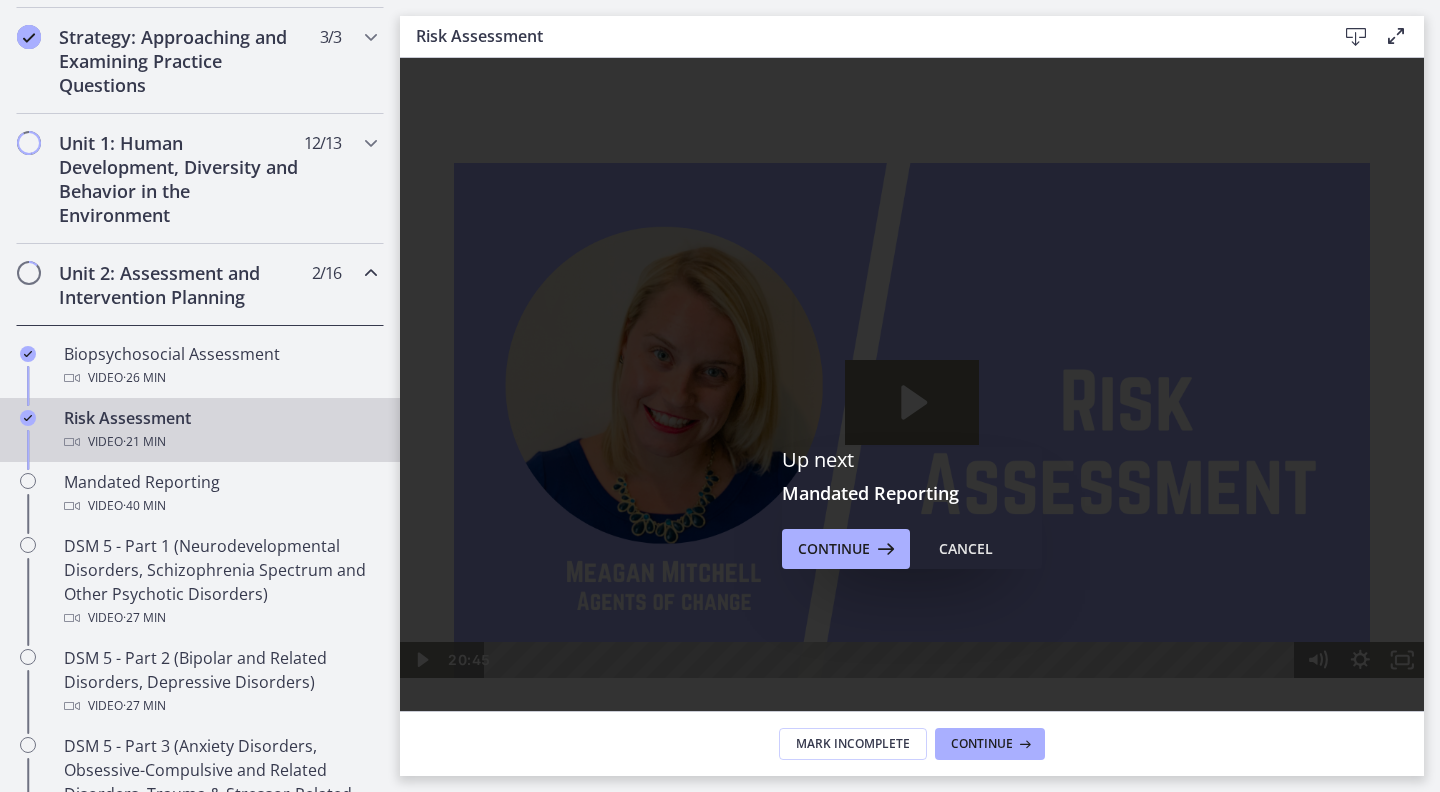 click at bounding box center (371, 273) 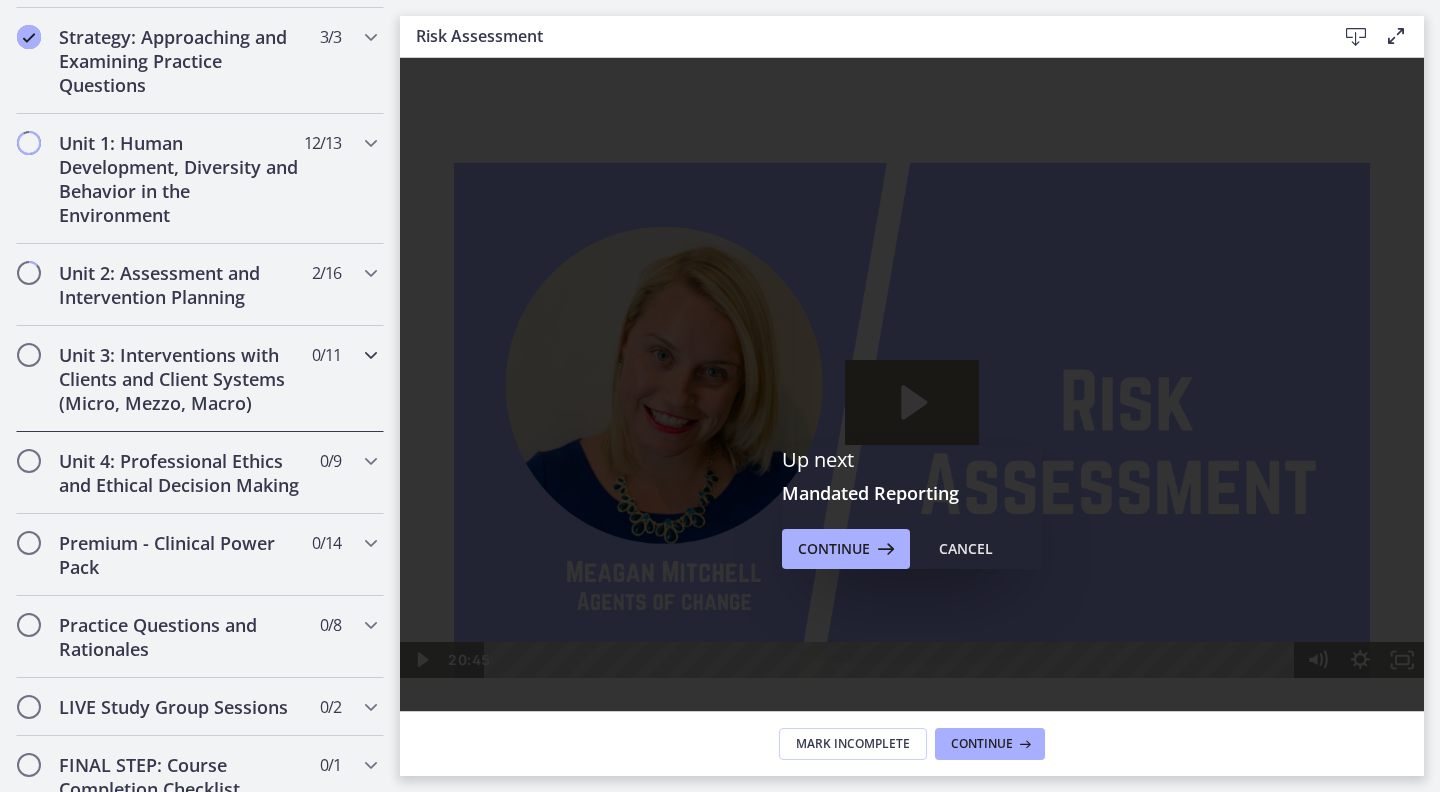 click at bounding box center [371, 355] 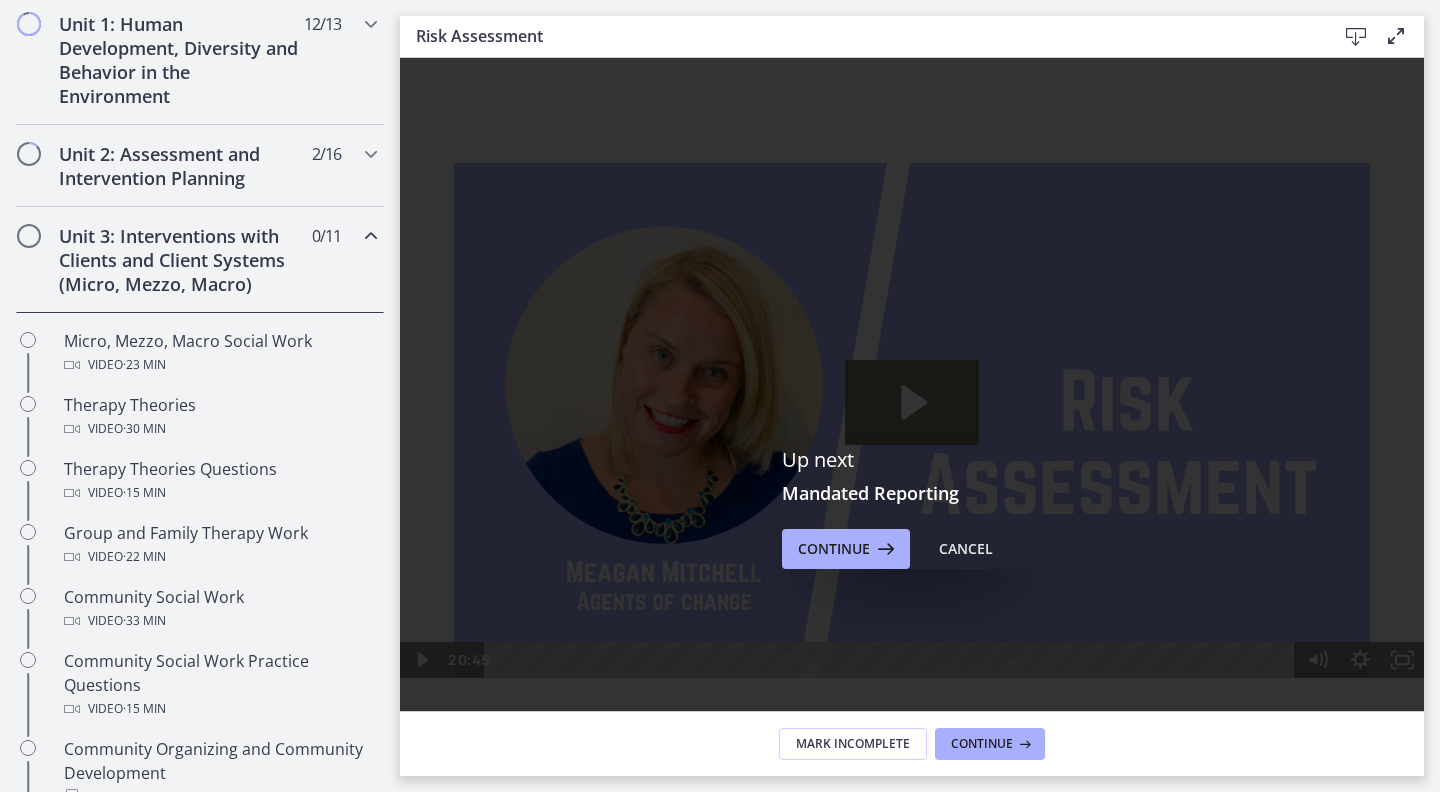 scroll, scrollTop: 562, scrollLeft: 0, axis: vertical 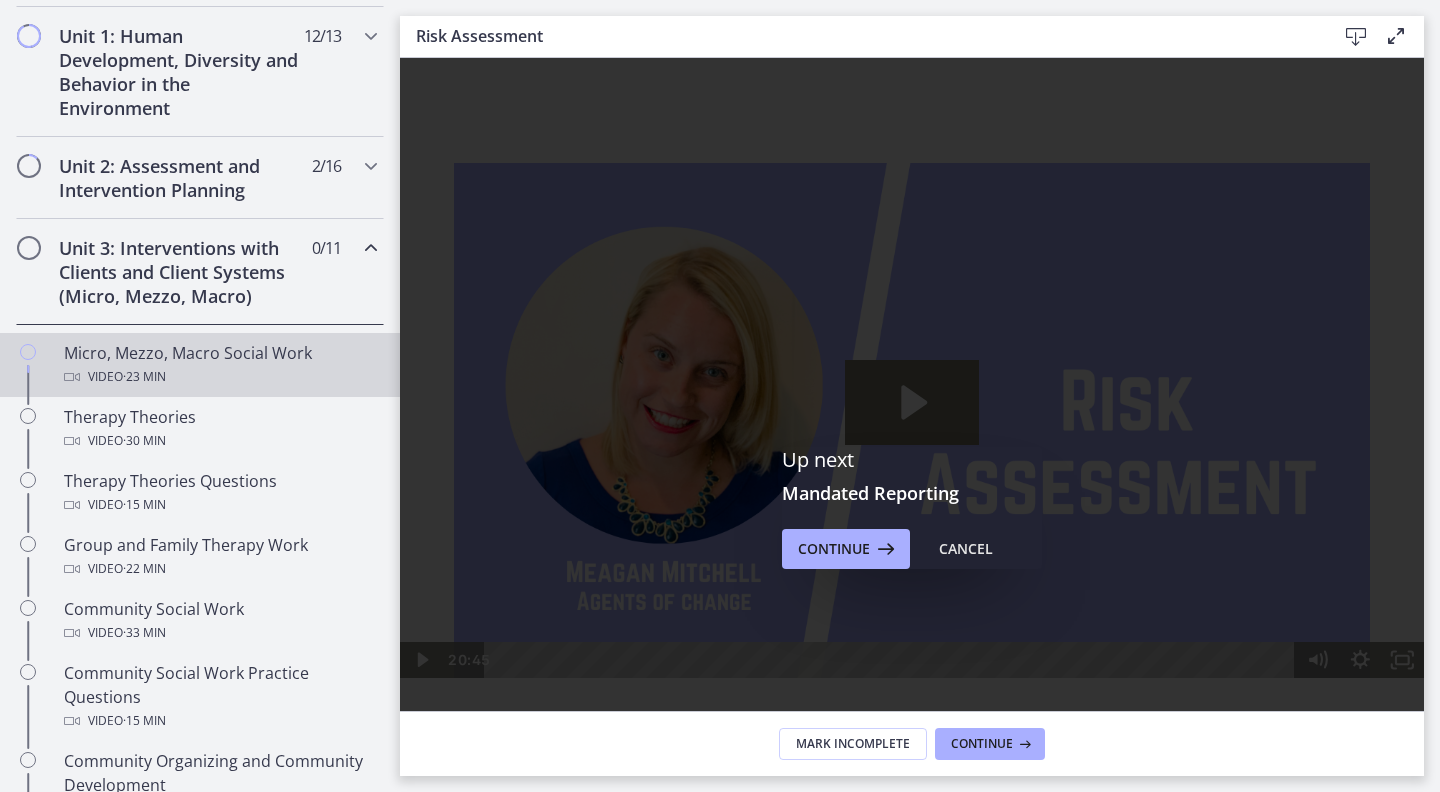 click on "Micro, Mezzo, Macro Social Work
Video
·  23 min" at bounding box center [220, 365] 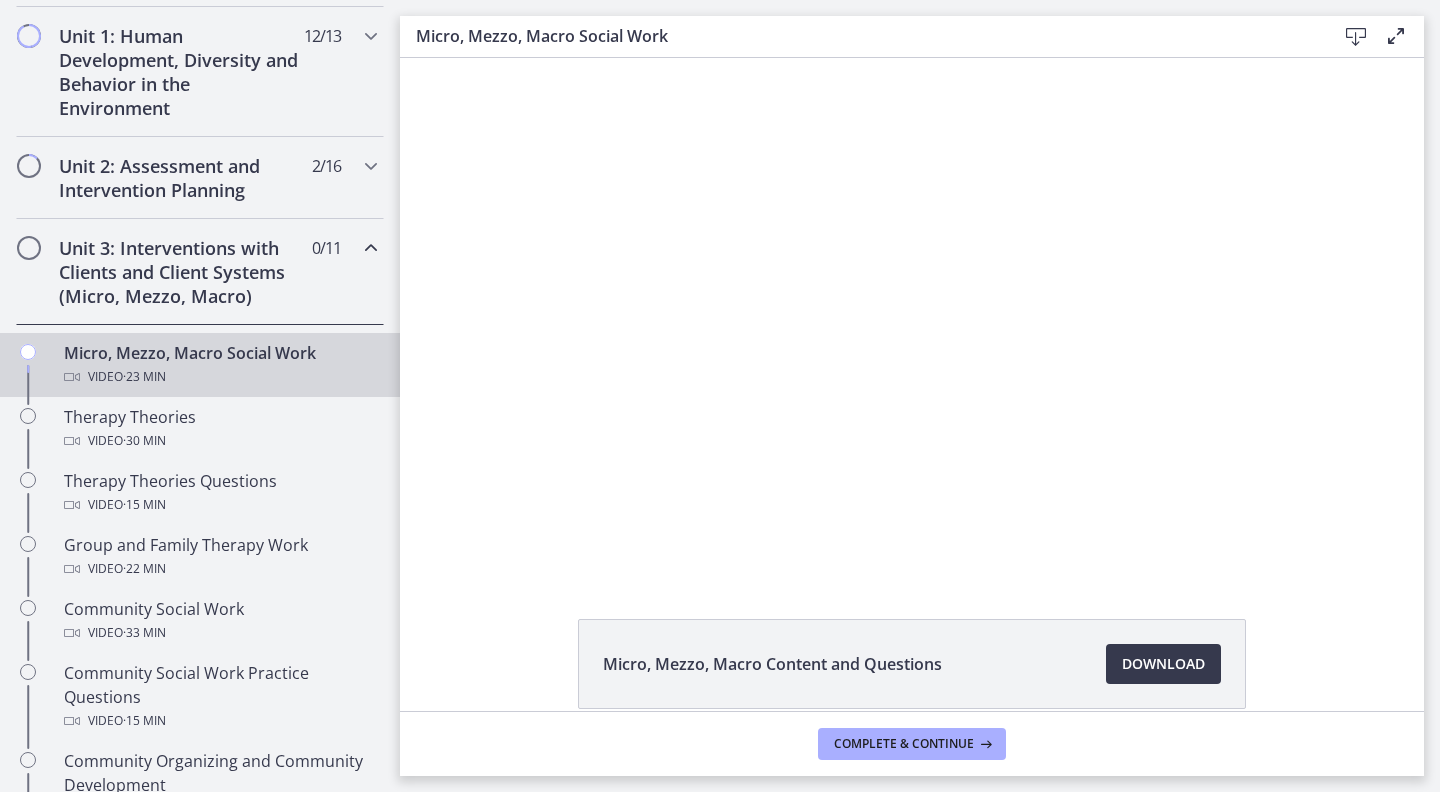 scroll, scrollTop: 0, scrollLeft: 0, axis: both 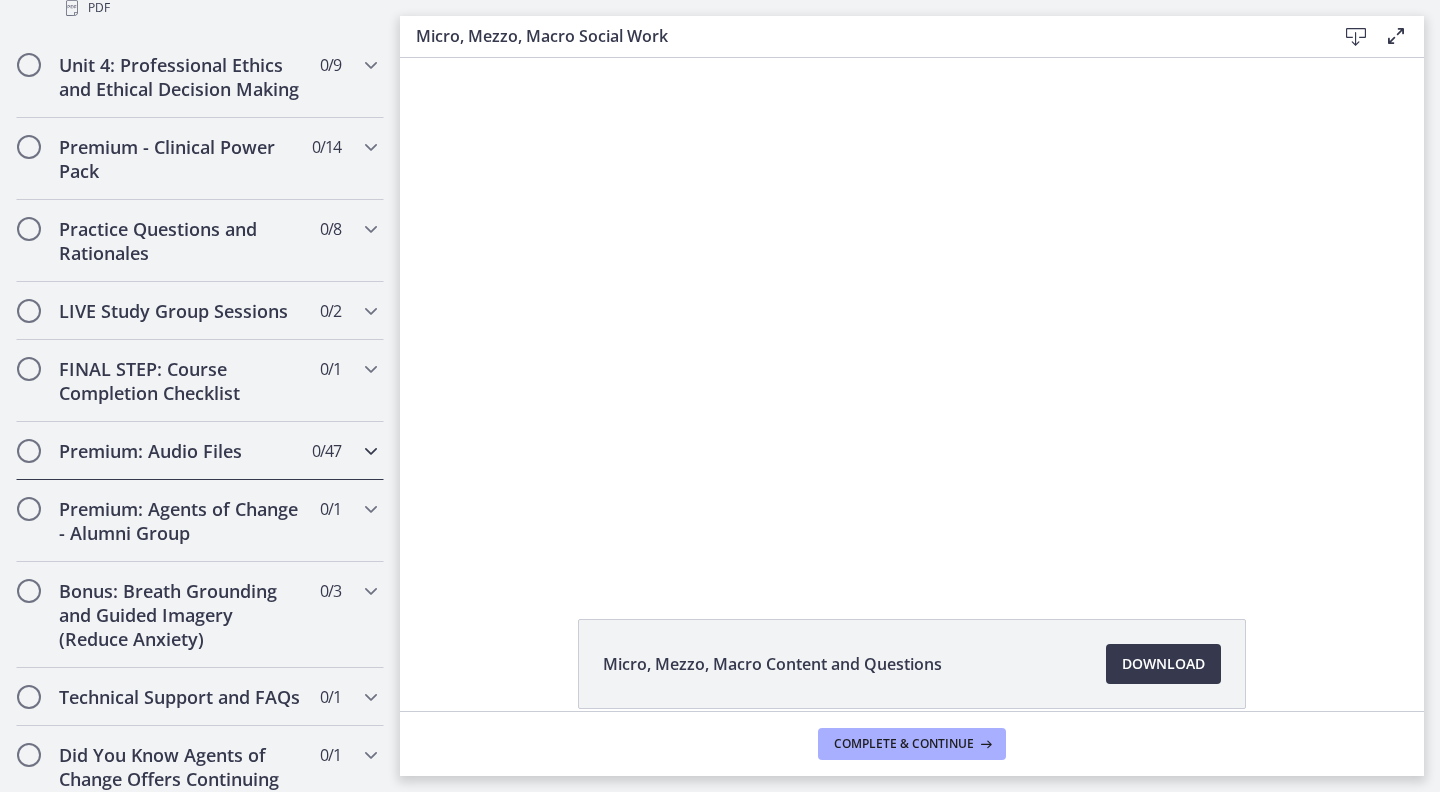 click at bounding box center (371, 451) 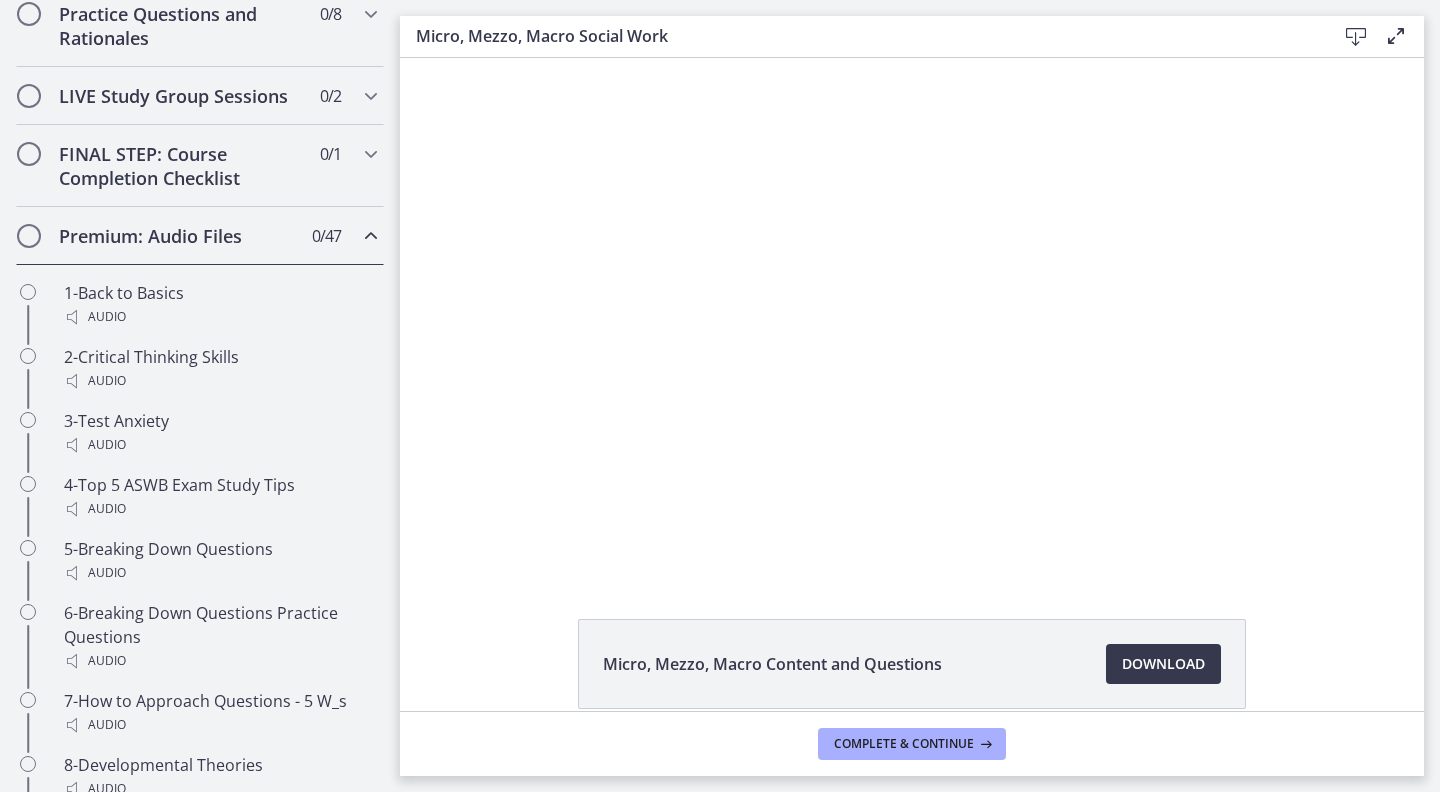 scroll, scrollTop: 1129, scrollLeft: 0, axis: vertical 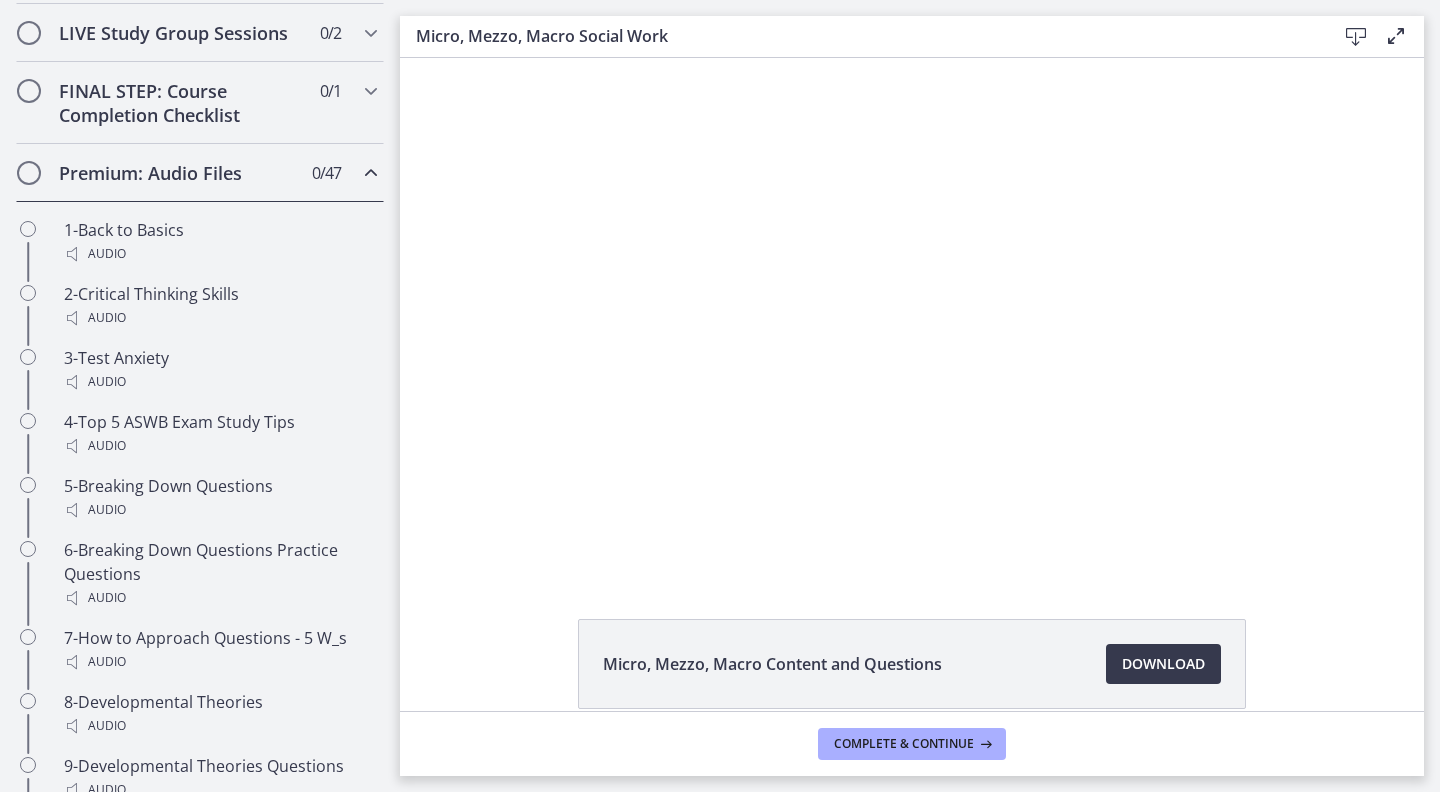 click at bounding box center [371, 173] 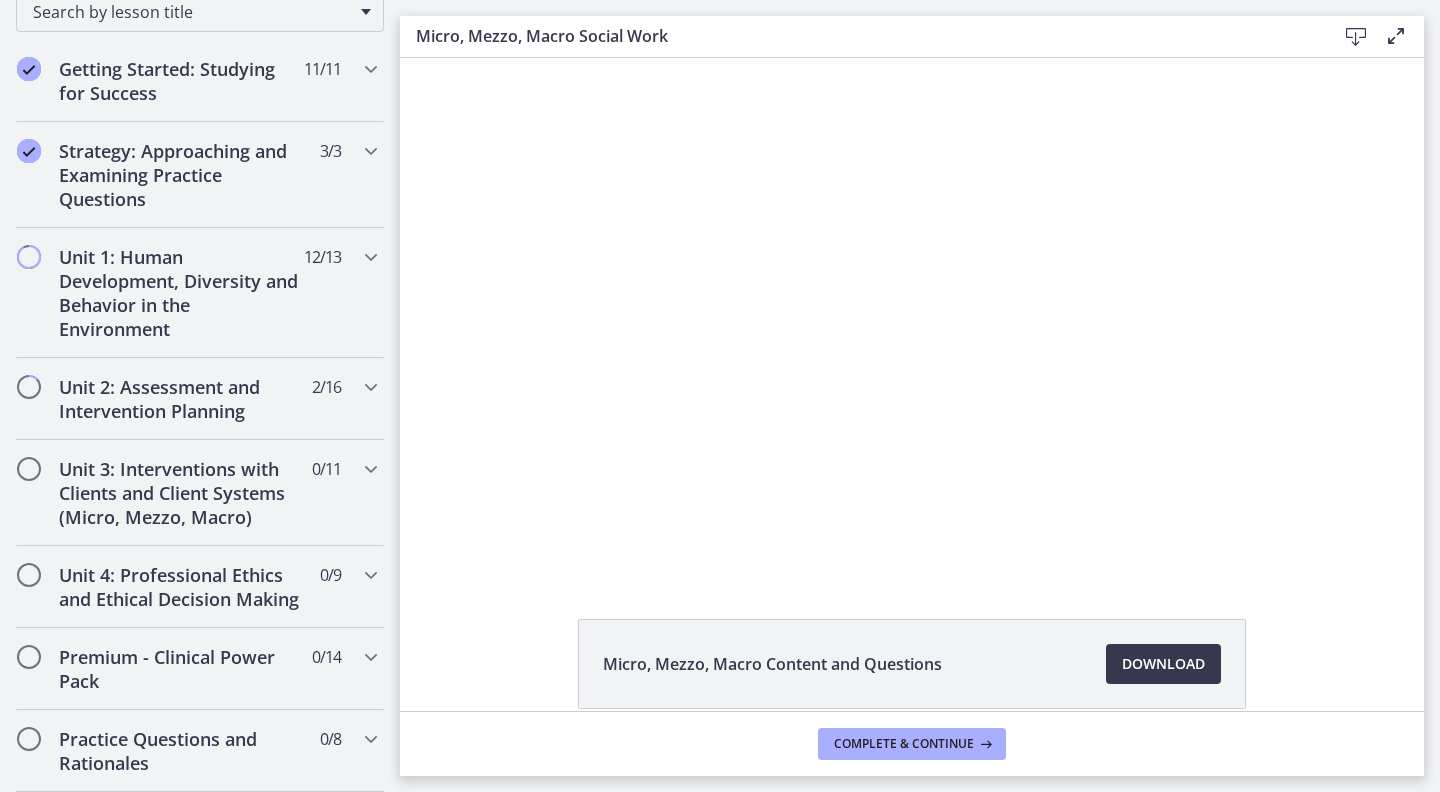 scroll, scrollTop: 350, scrollLeft: 0, axis: vertical 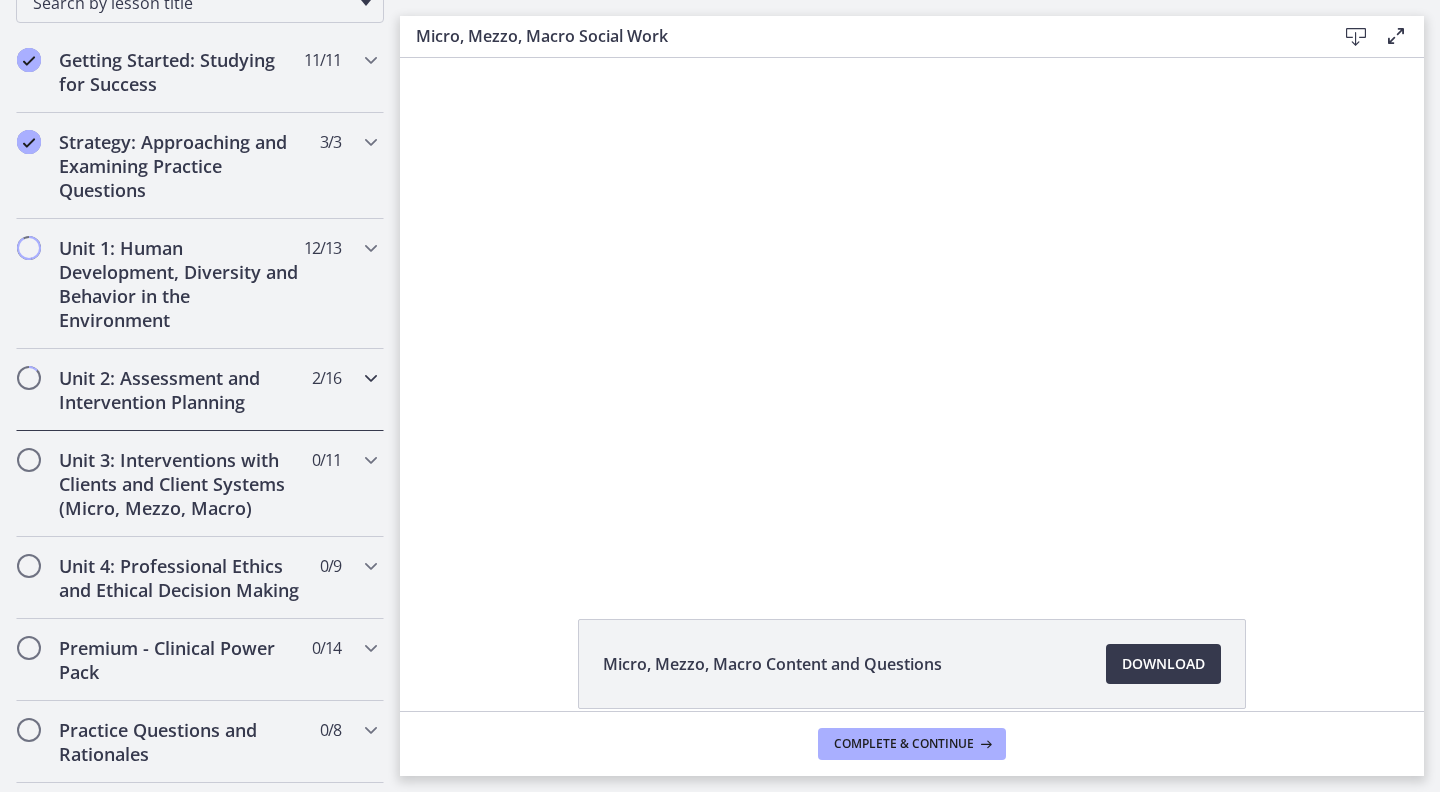 click at bounding box center [371, 378] 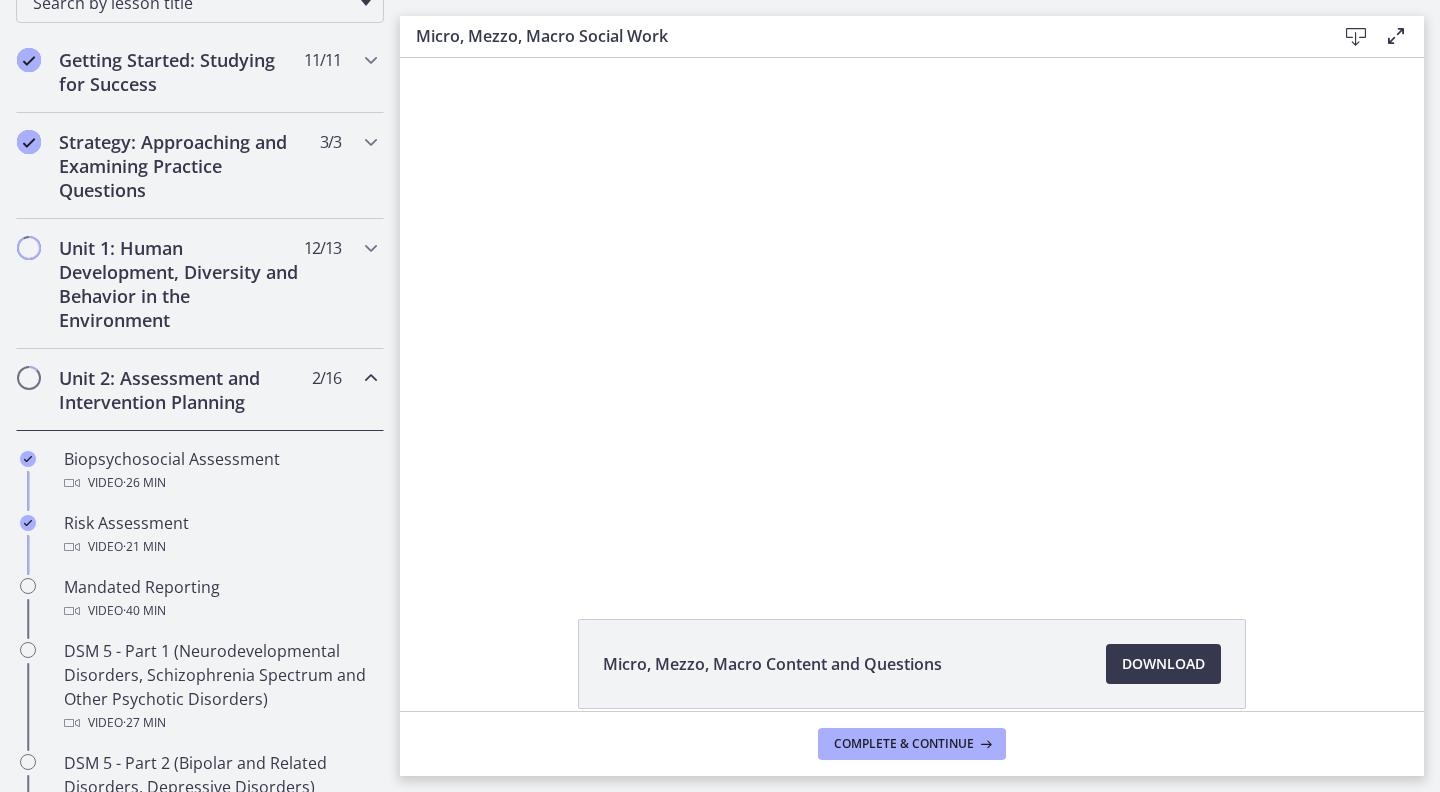 click at bounding box center (371, 378) 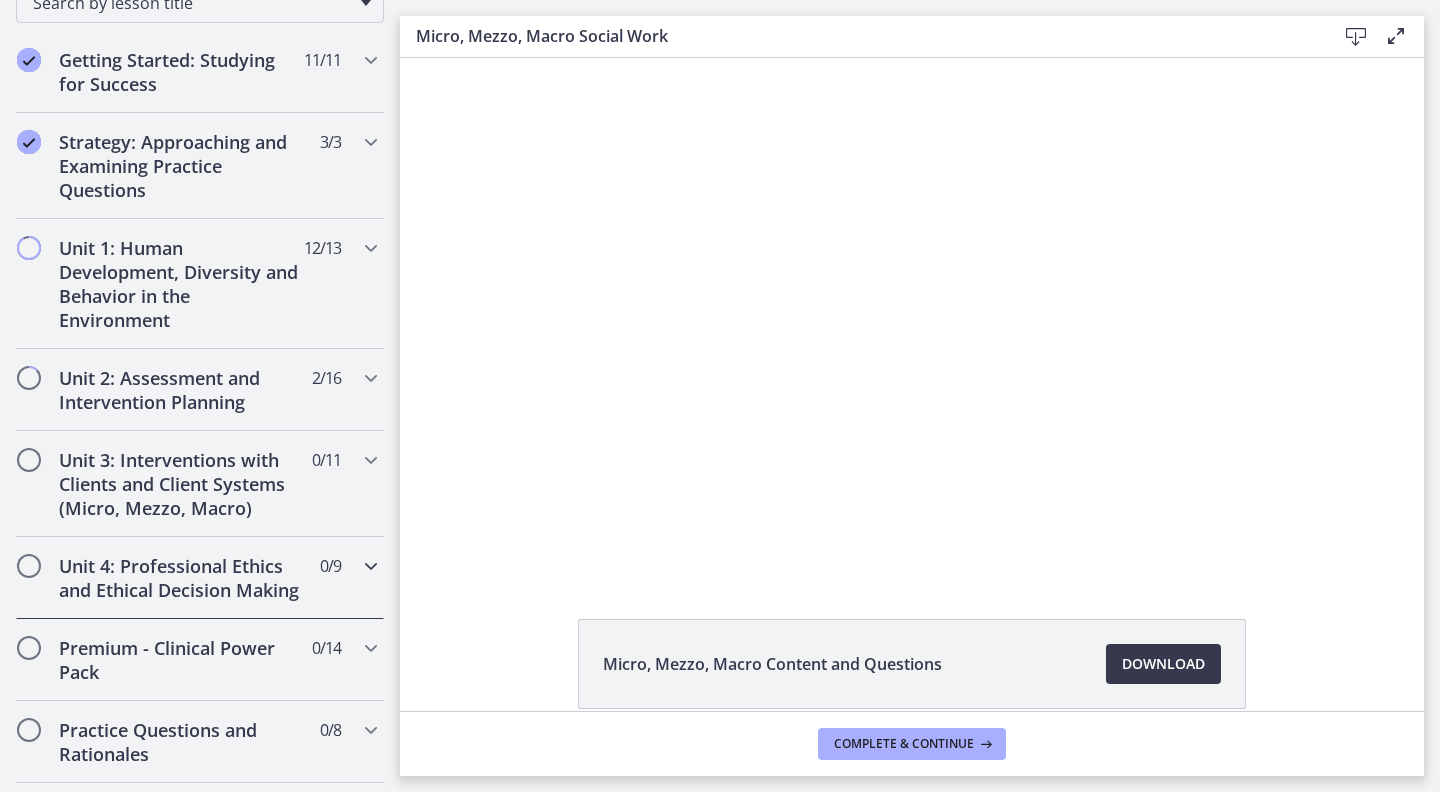 click at bounding box center [371, 566] 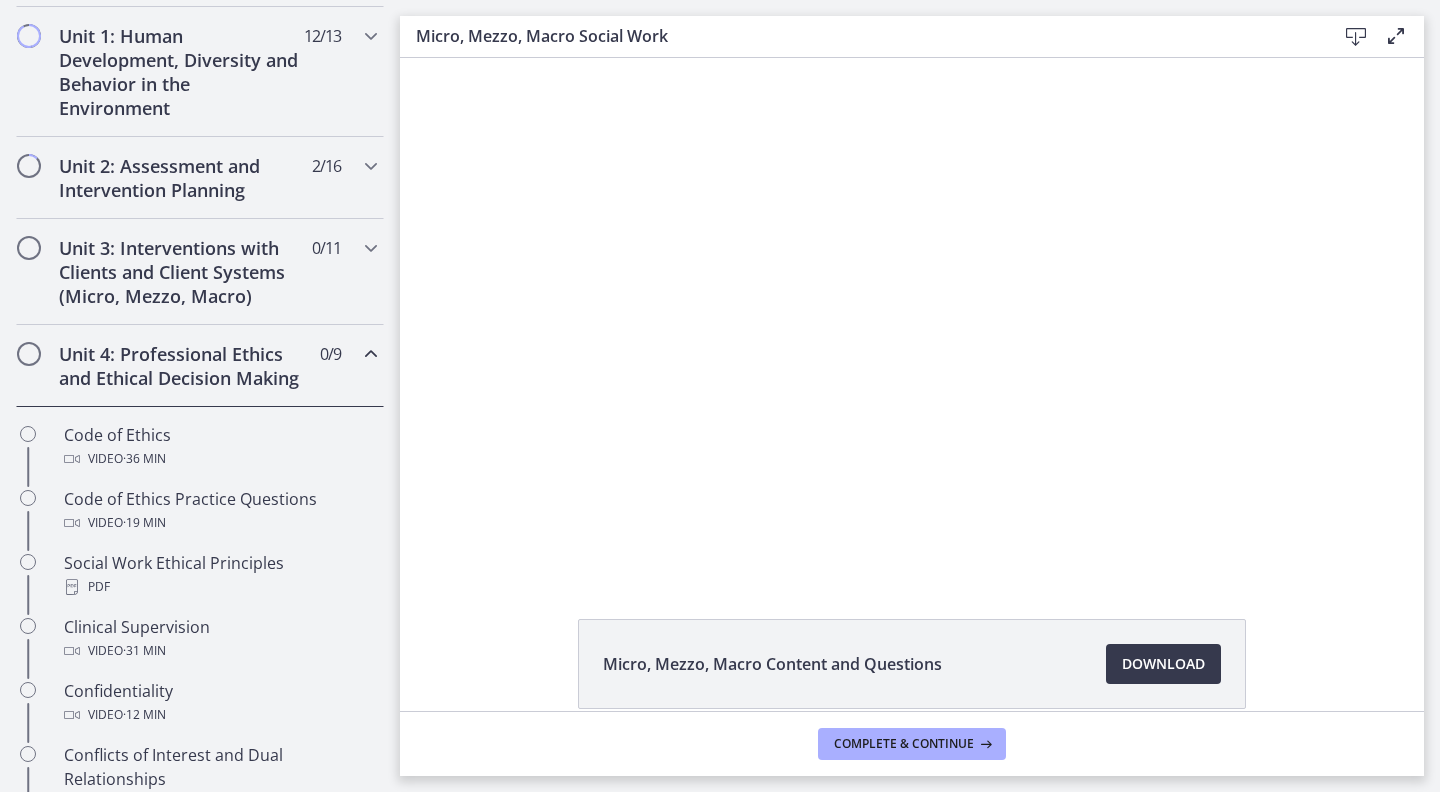 scroll, scrollTop: 556, scrollLeft: 0, axis: vertical 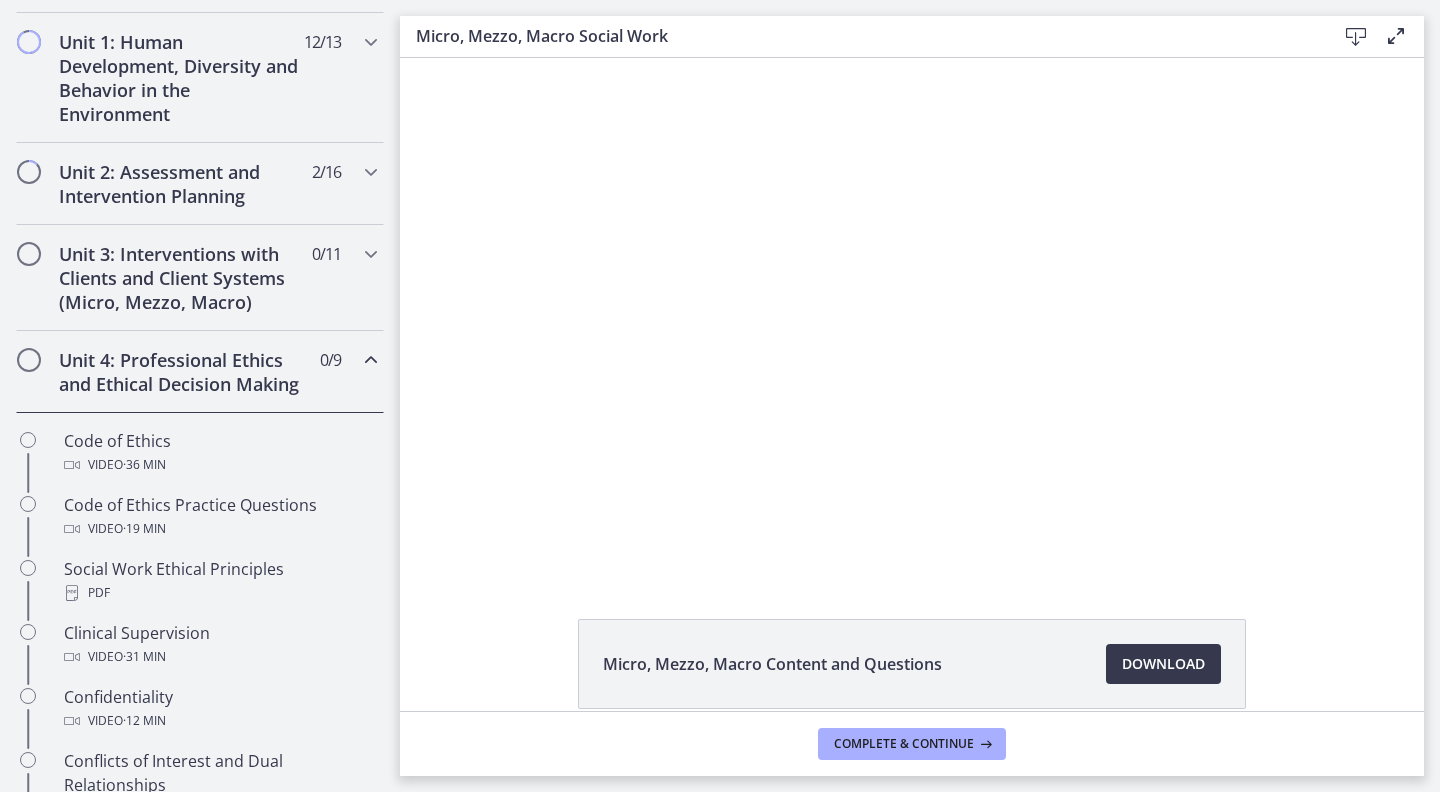 click at bounding box center (371, 360) 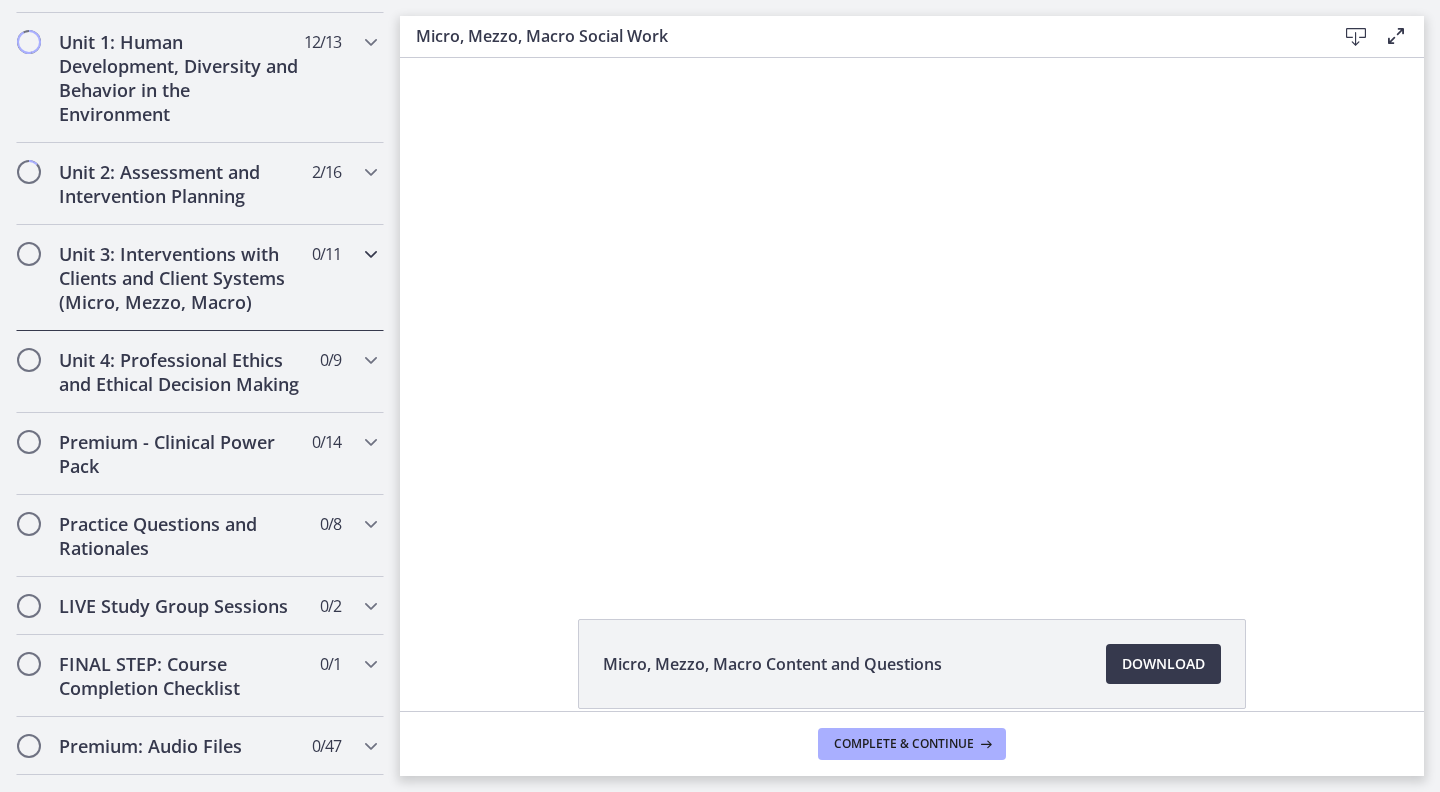 click at bounding box center [371, 254] 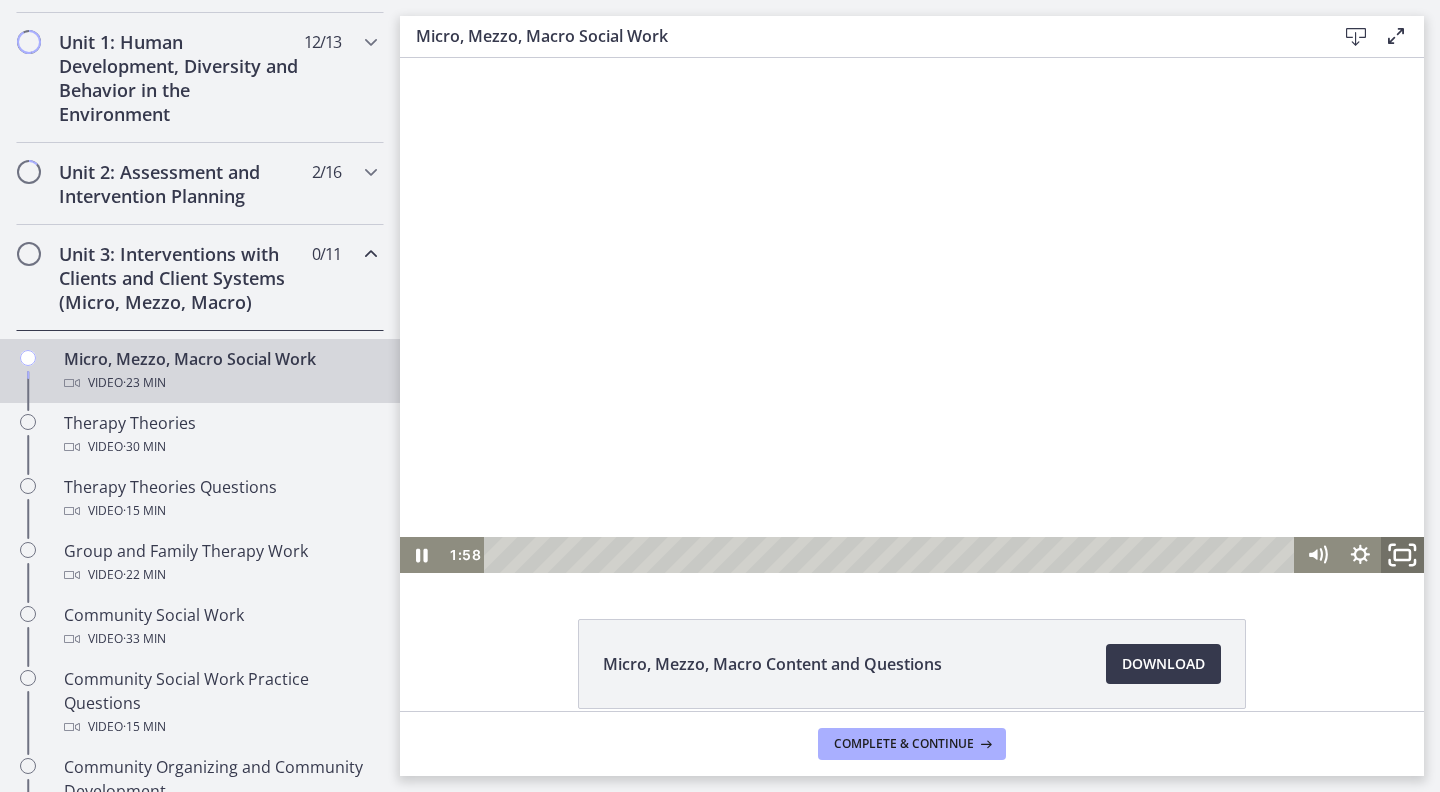 click 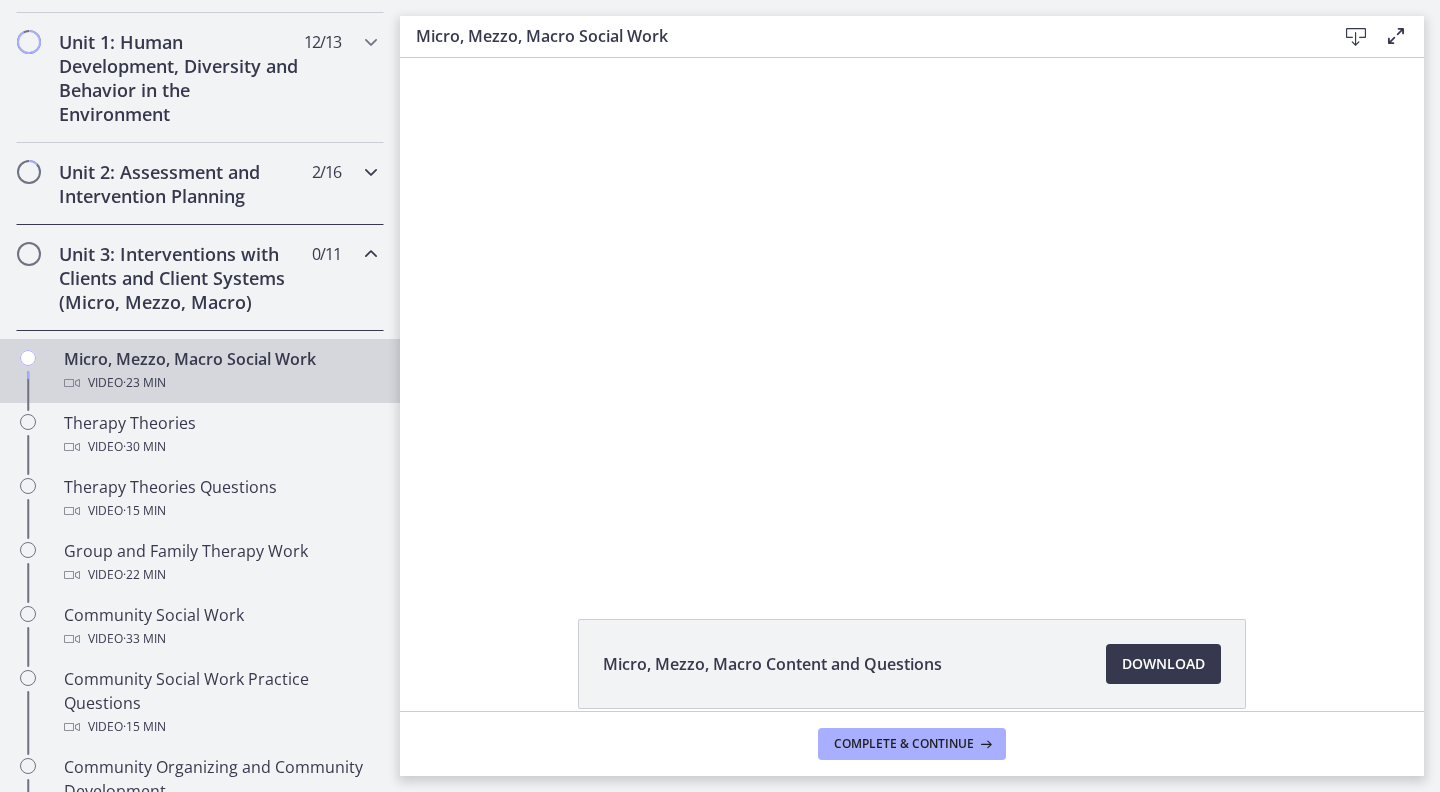 click at bounding box center [371, 172] 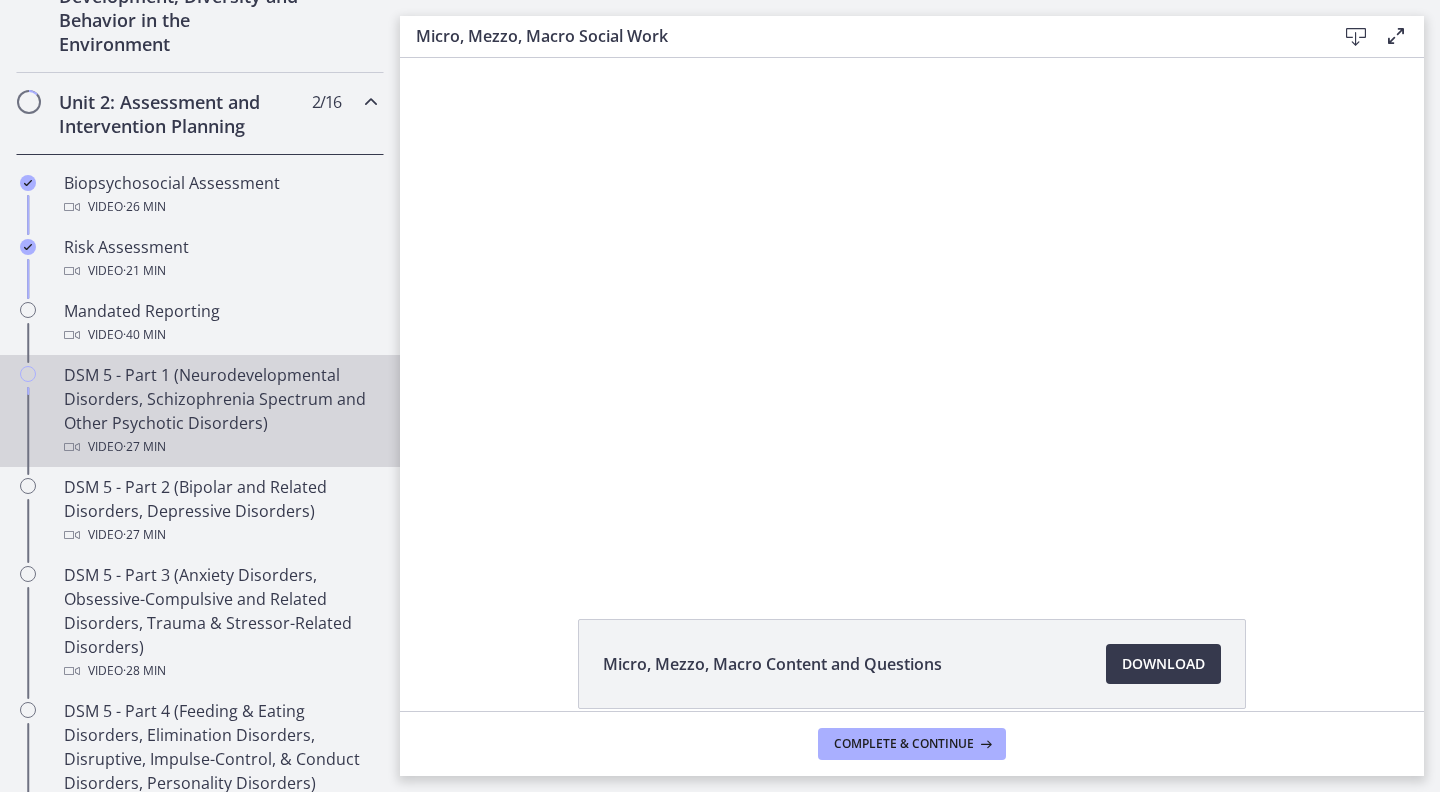 scroll, scrollTop: 627, scrollLeft: 0, axis: vertical 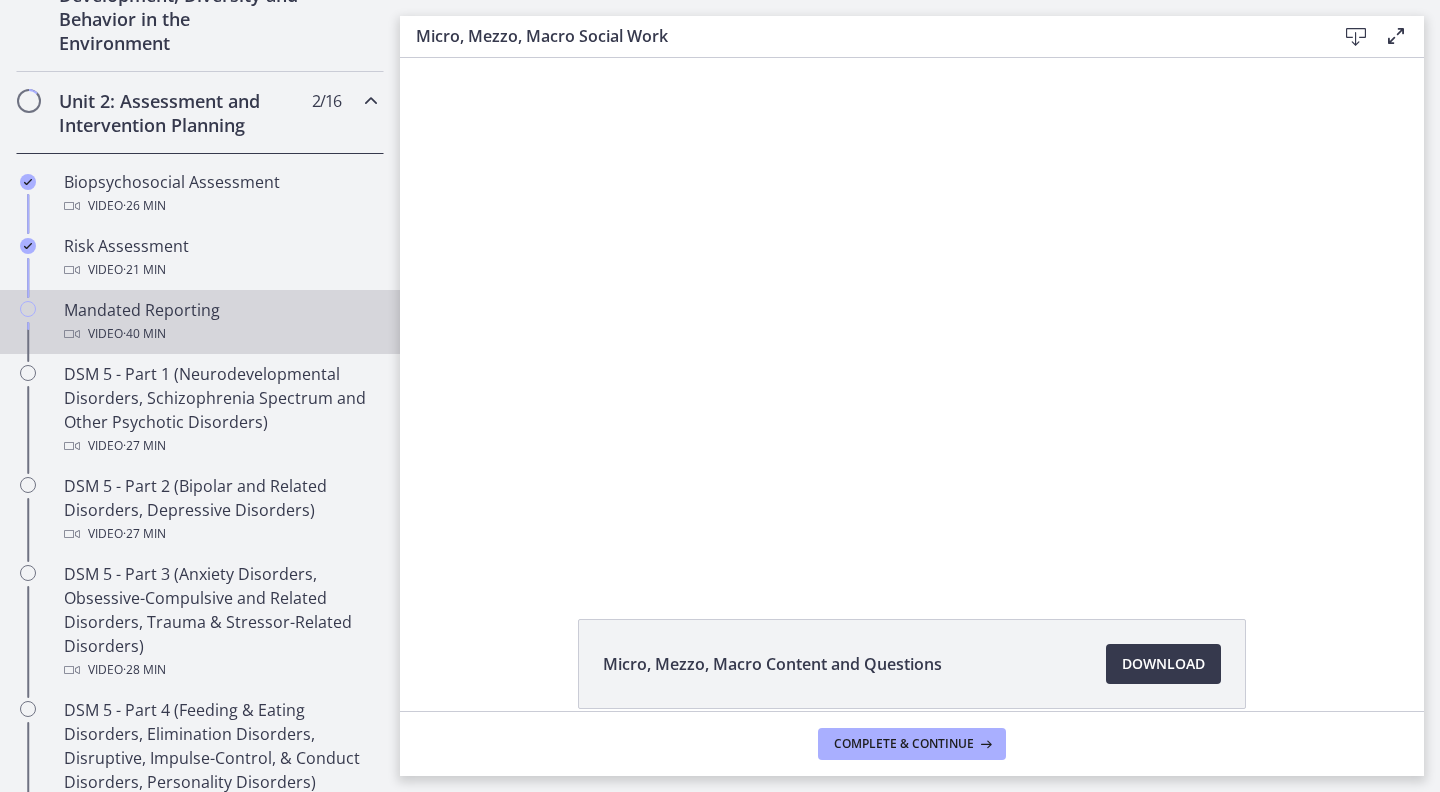 click at bounding box center [28, 330] 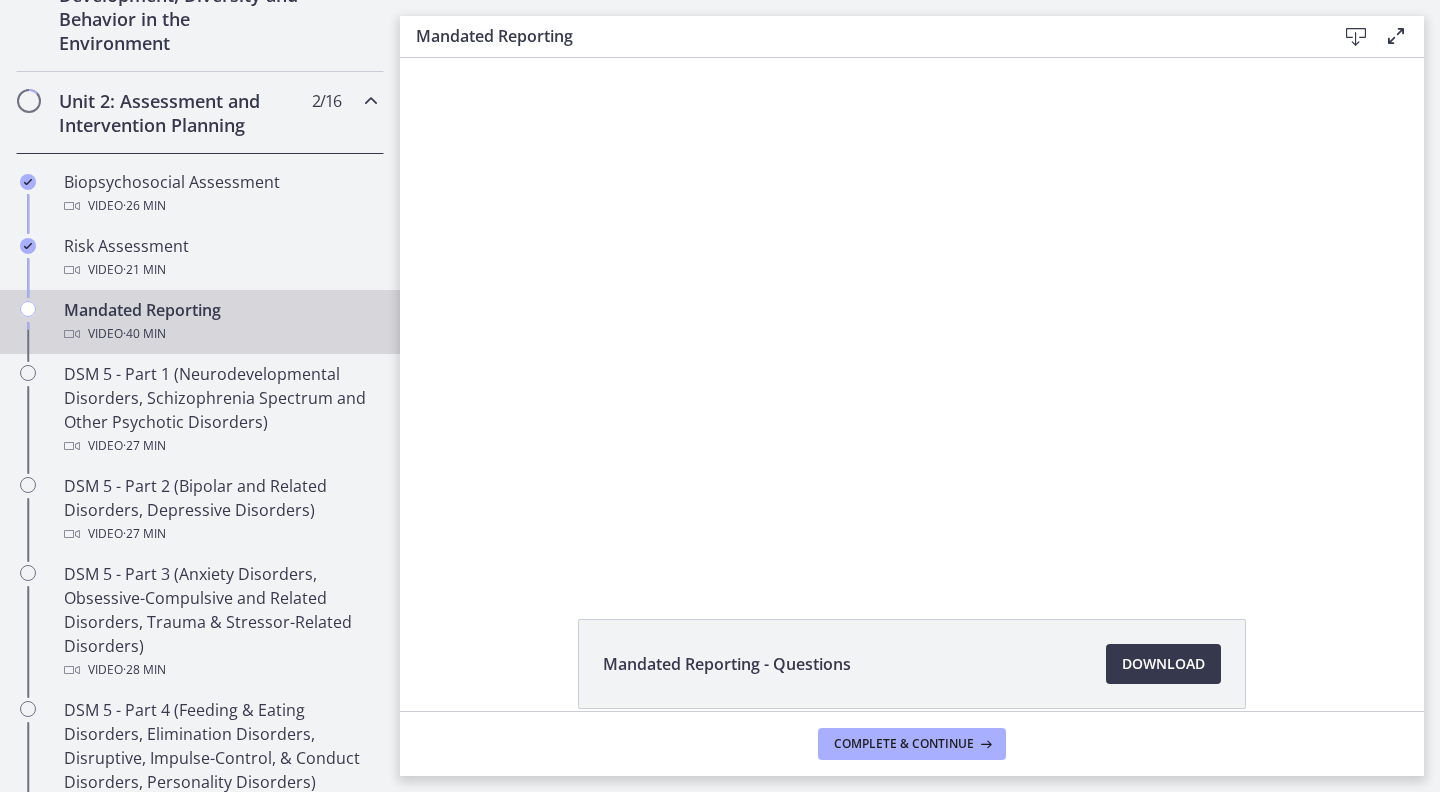 scroll, scrollTop: 0, scrollLeft: 0, axis: both 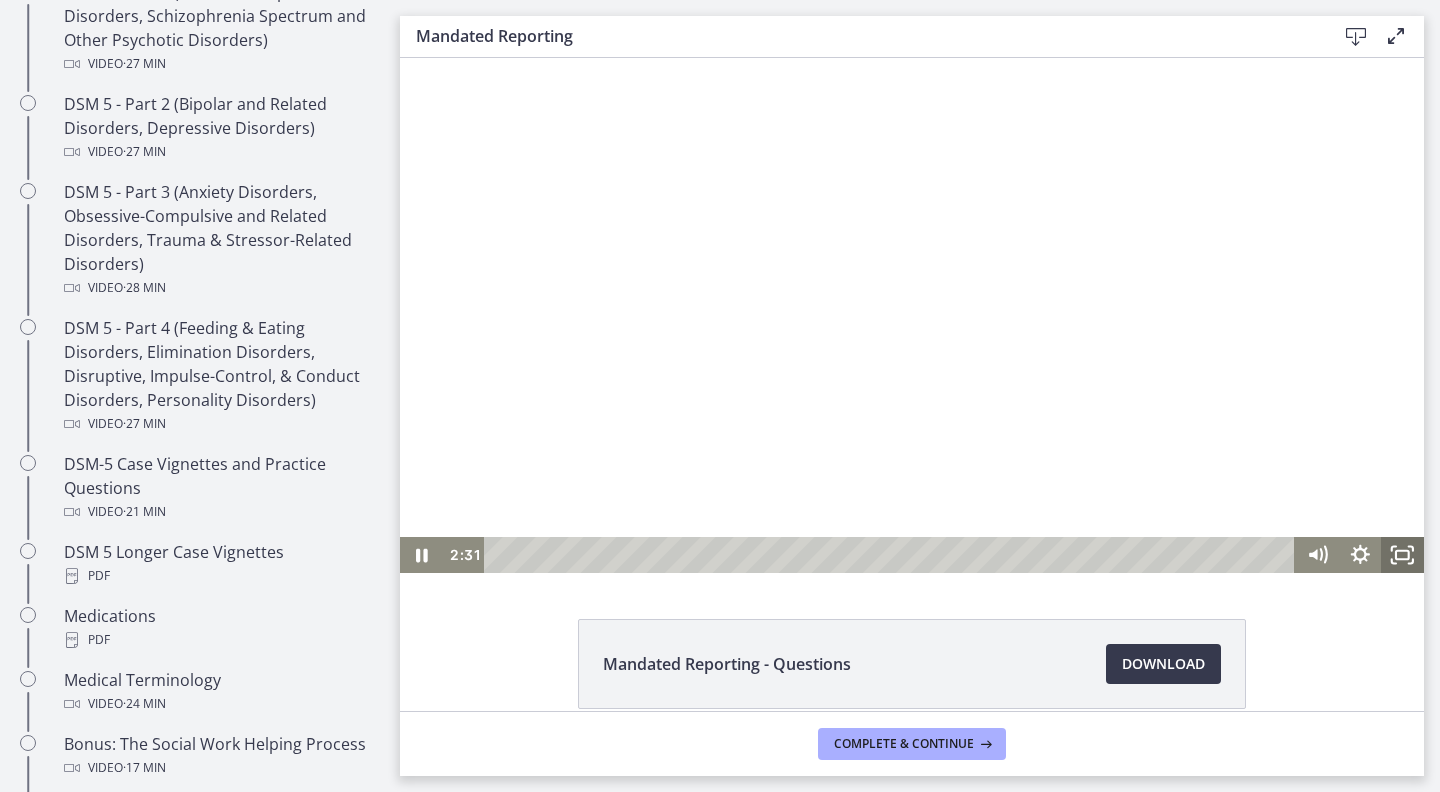 click 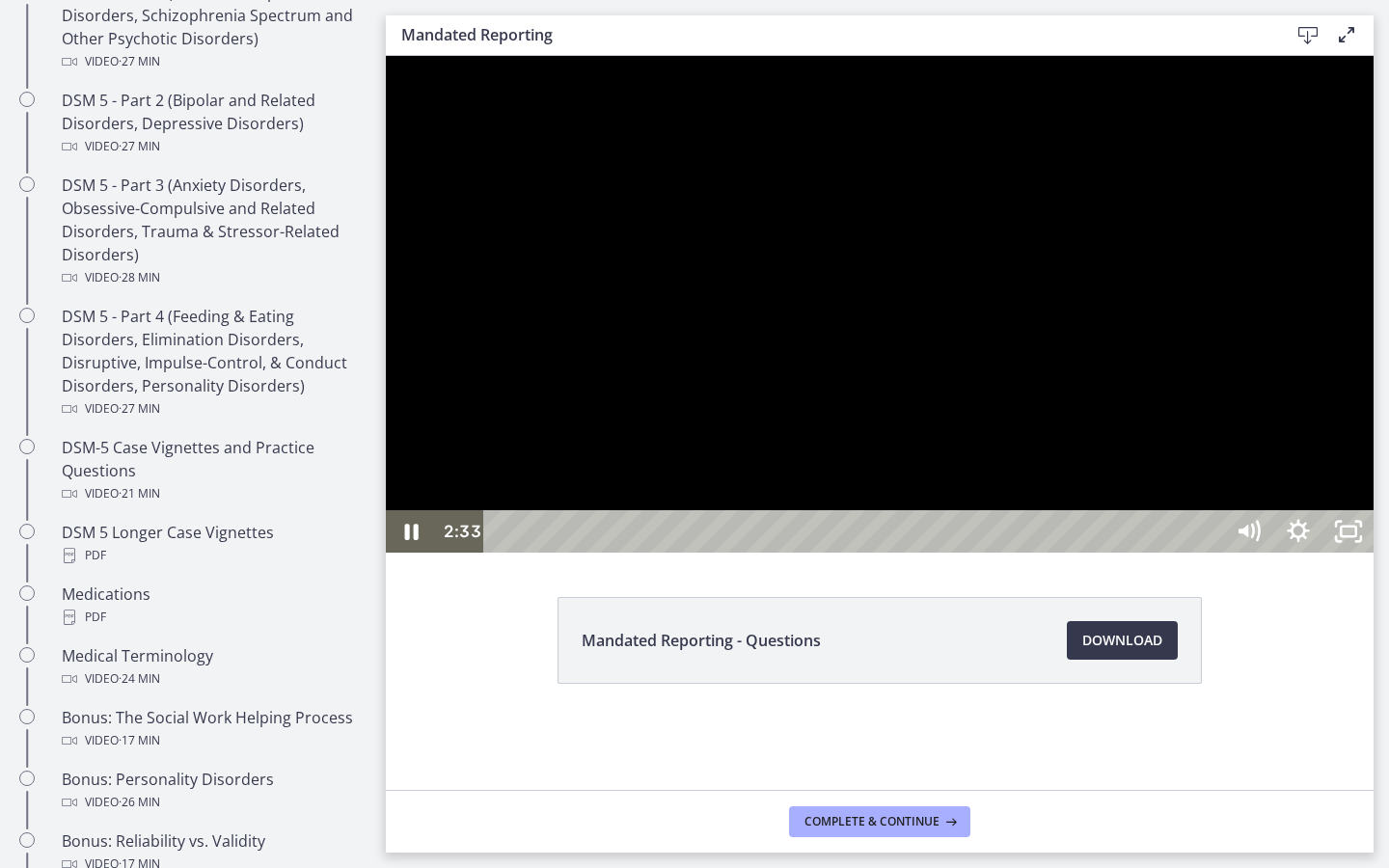 type 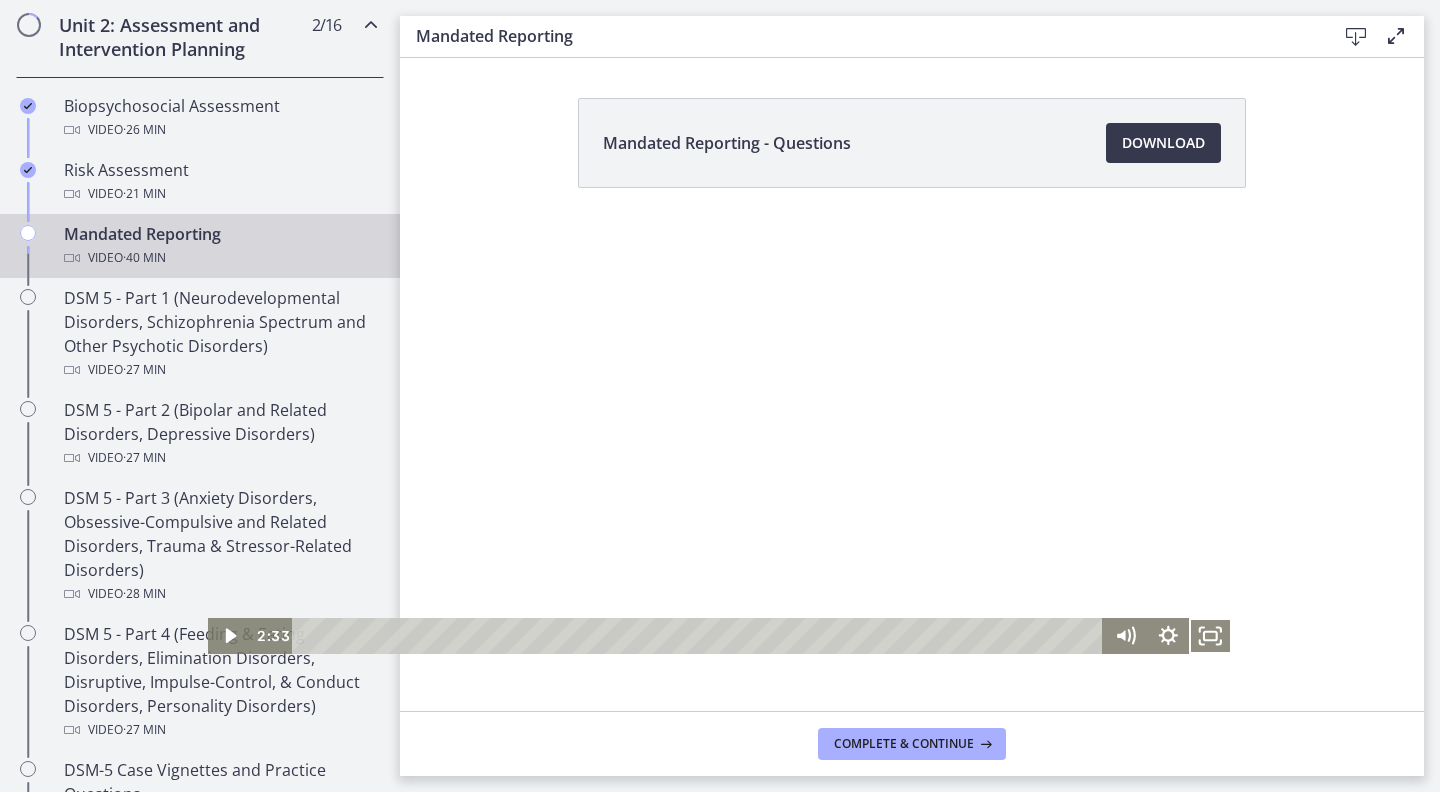scroll, scrollTop: 672, scrollLeft: 0, axis: vertical 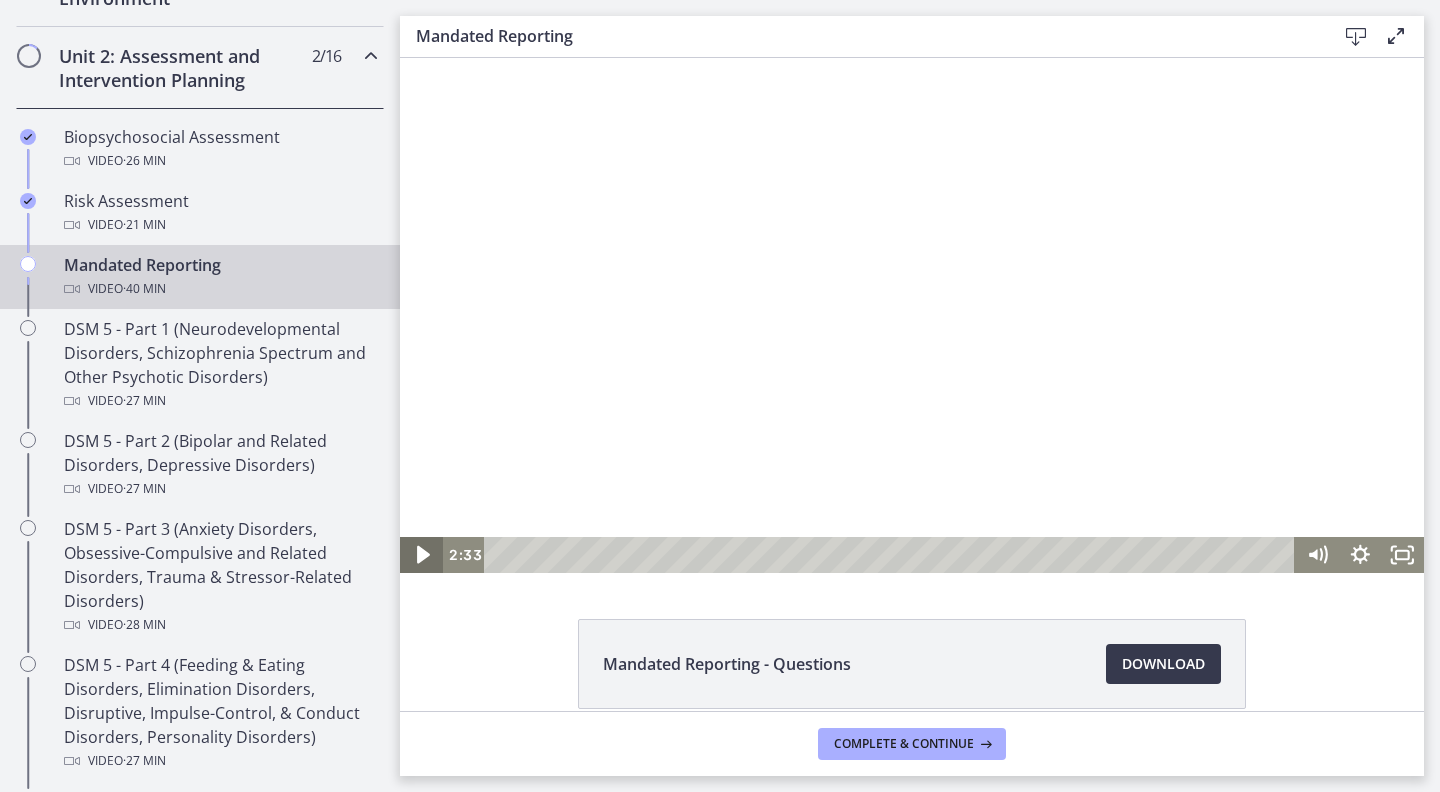 click 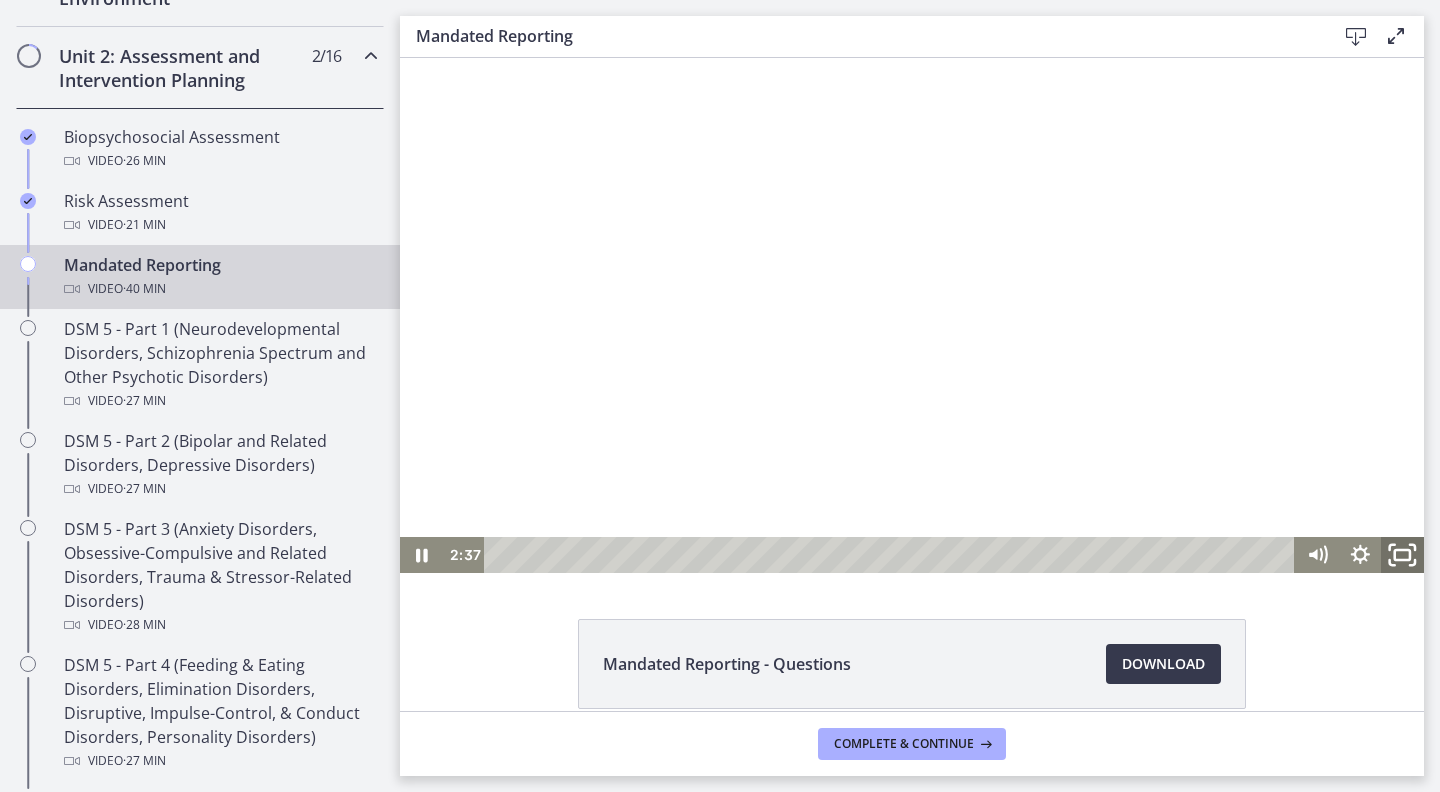 click 